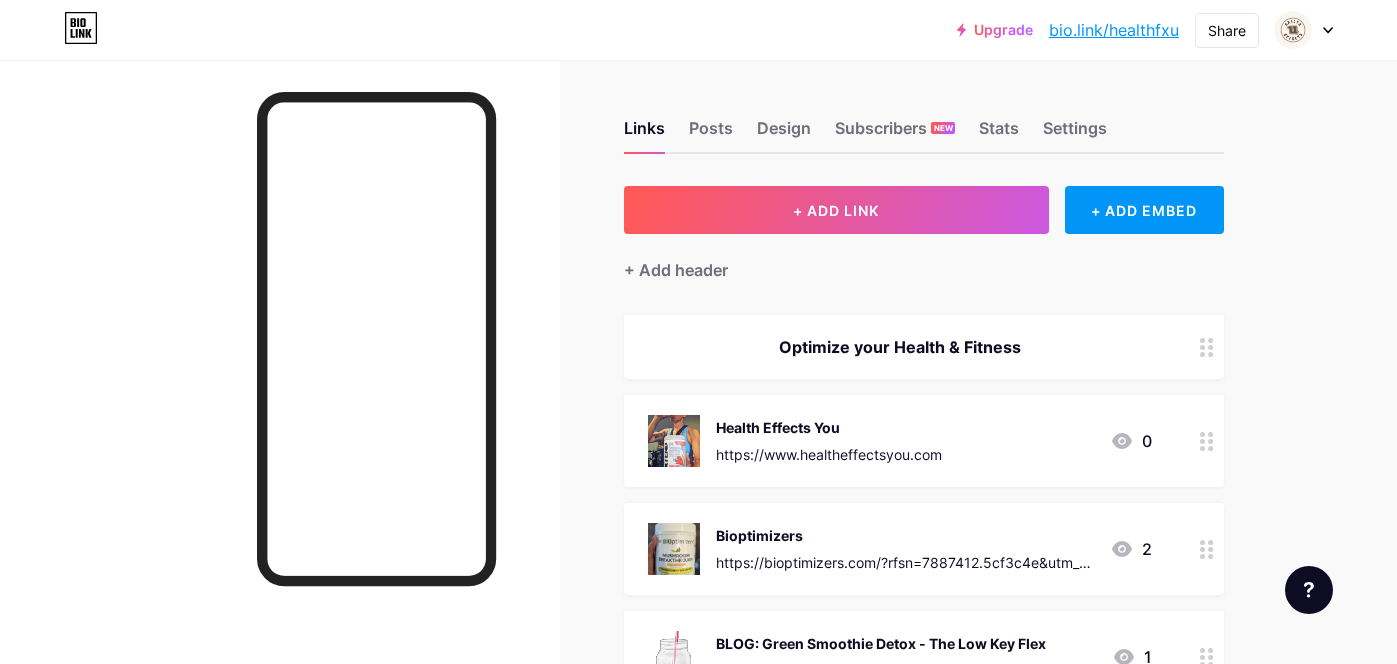 scroll, scrollTop: 0, scrollLeft: 0, axis: both 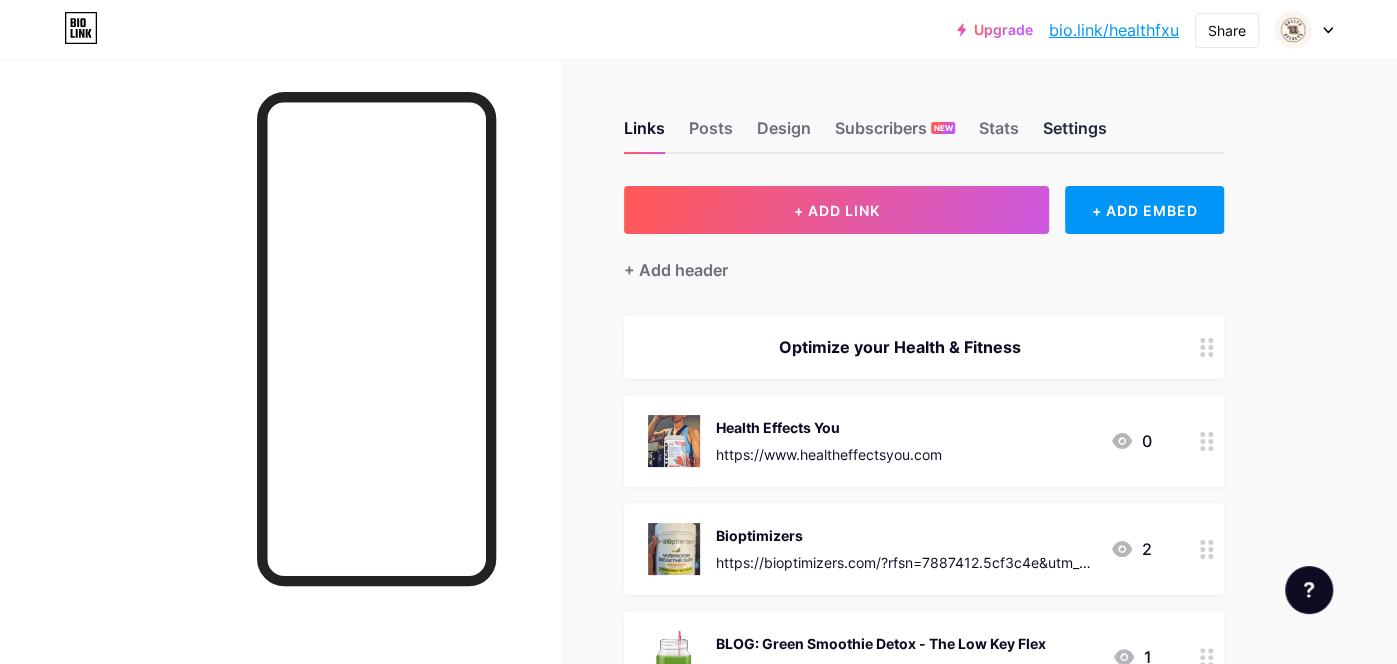 click on "Settings" at bounding box center [1075, 134] 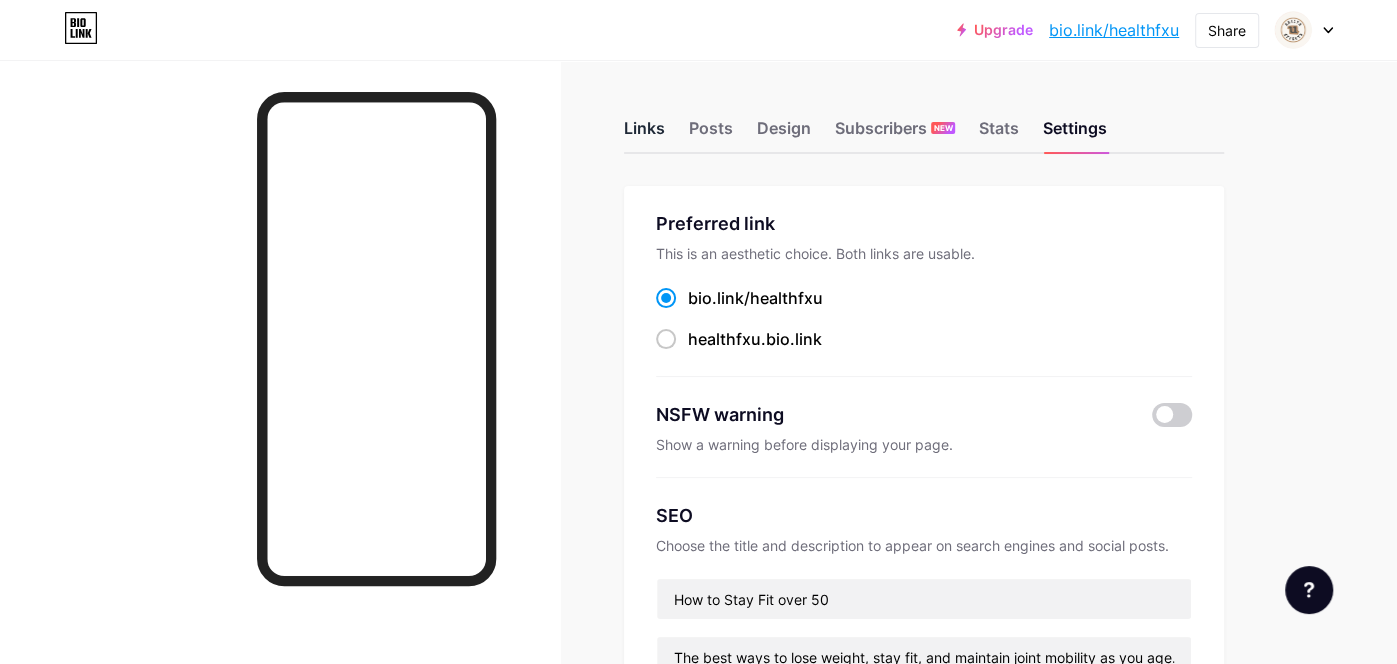 click on "Links" at bounding box center (644, 134) 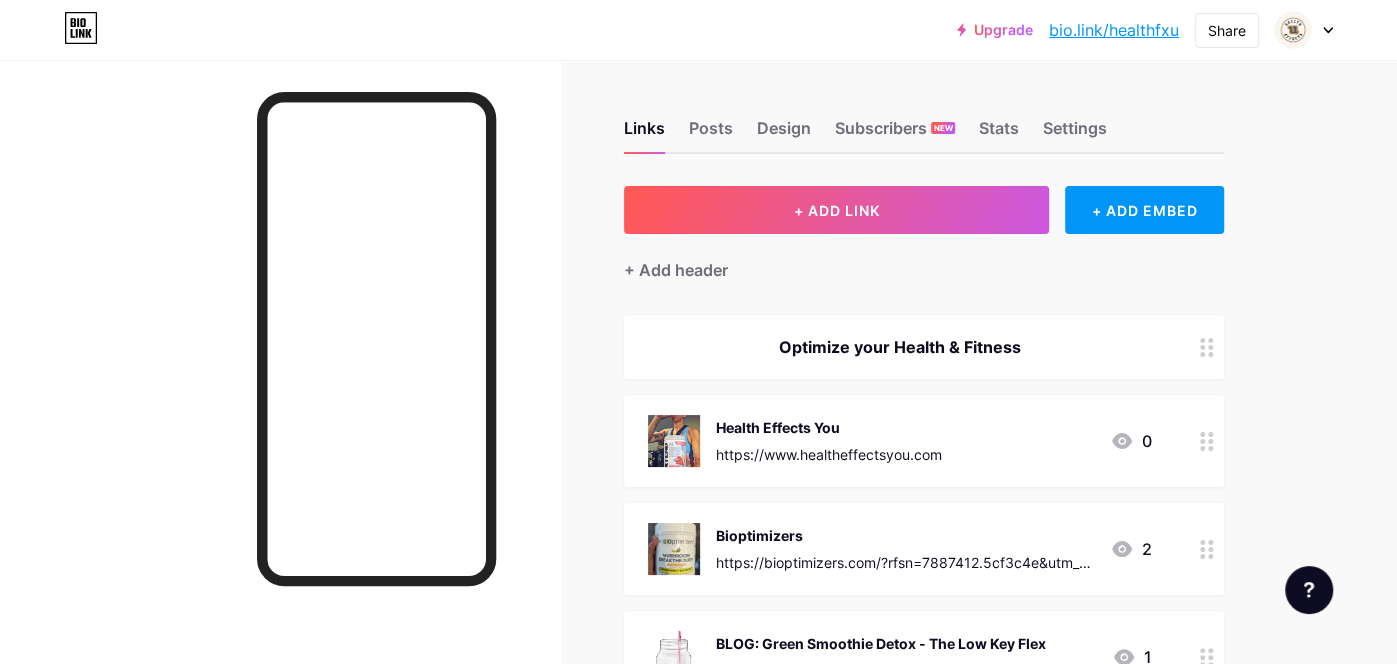 click on "Small Steps, Big Gains
Optimize your Health & Fitness
Health Effects You
https://www.healtheffectsyou.com
Bioptimizers
https://bioptimizers.com/?rfsn=7887412.5cf3c4e&utm_source=refersion&utm_medium=affiliate&utm_campaign=7887412.5cf3c4e
BLOG: Green Smoothie Detox - The Low Key Flex
https://www.healtheffectsyou.com/blog/green-smoothie-detox-the-low-key-flex
Sleep Breakthrough
https://bit.ly/3ISJ4au
Kettle Bells
https://amzn.to/46ZPIoU" at bounding box center [654, 1326] 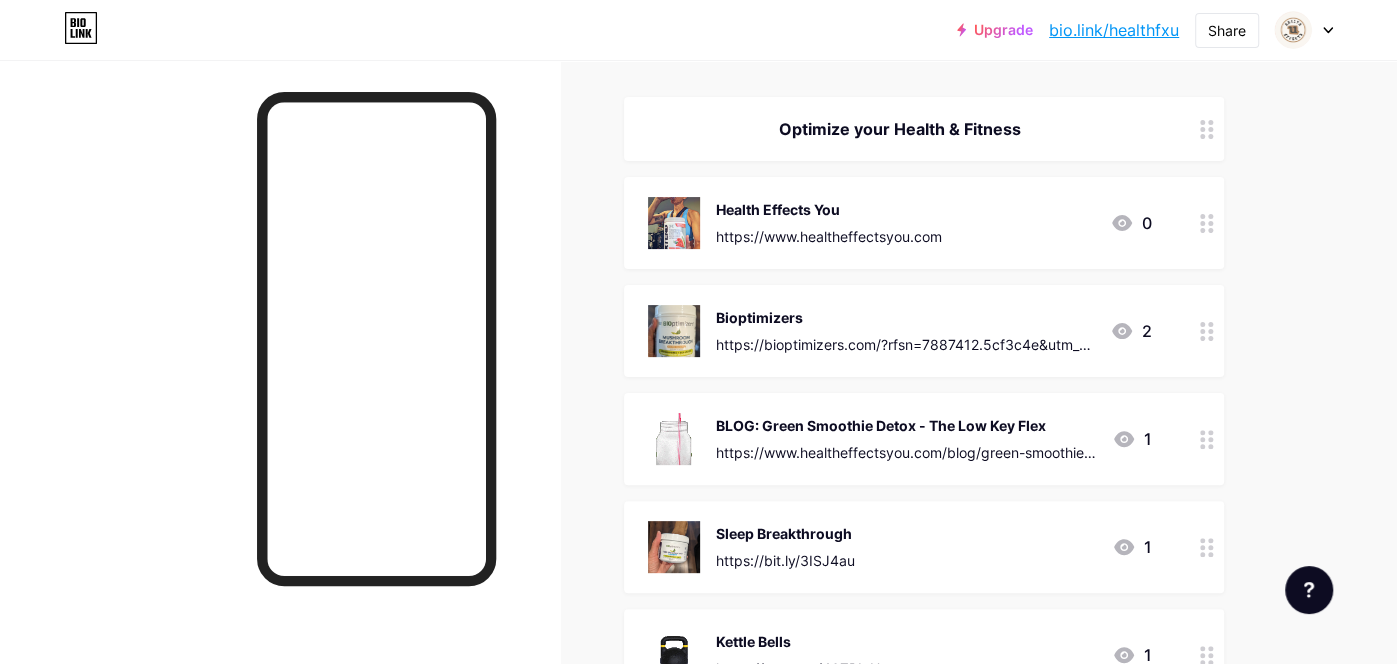 scroll, scrollTop: 159, scrollLeft: 0, axis: vertical 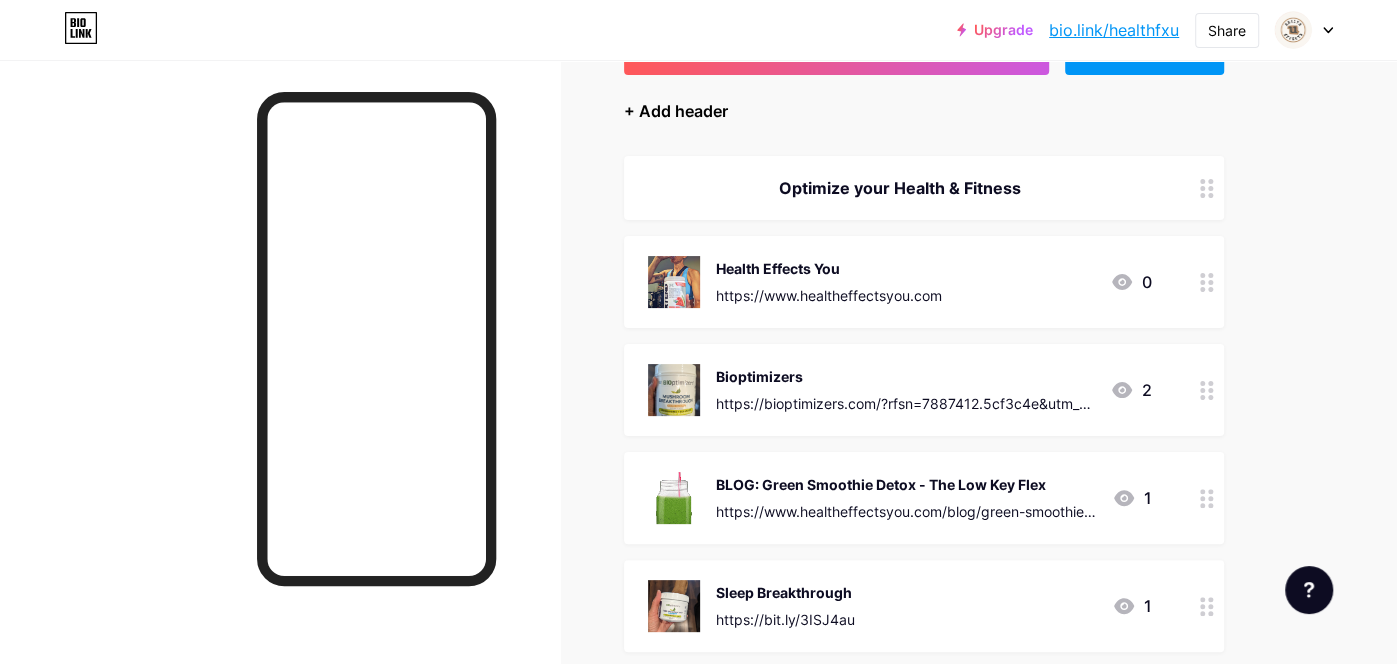 click on "+ Add header" at bounding box center [676, 111] 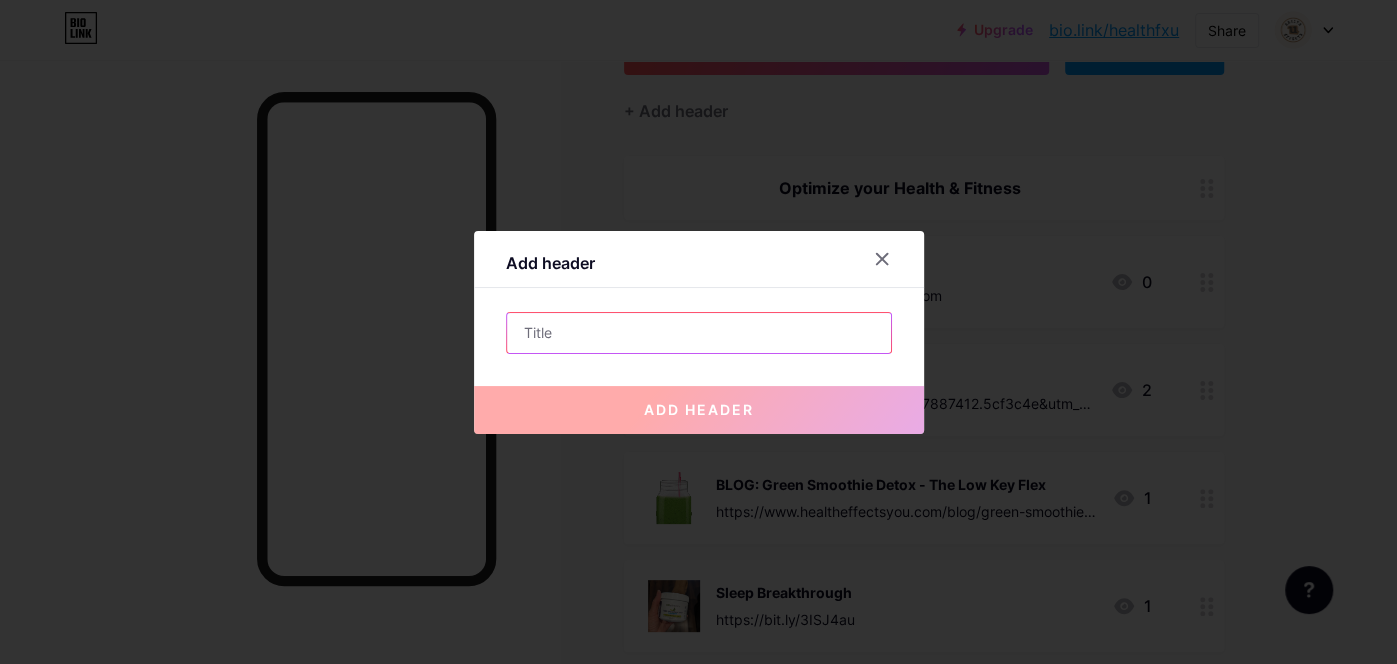 click at bounding box center (699, 333) 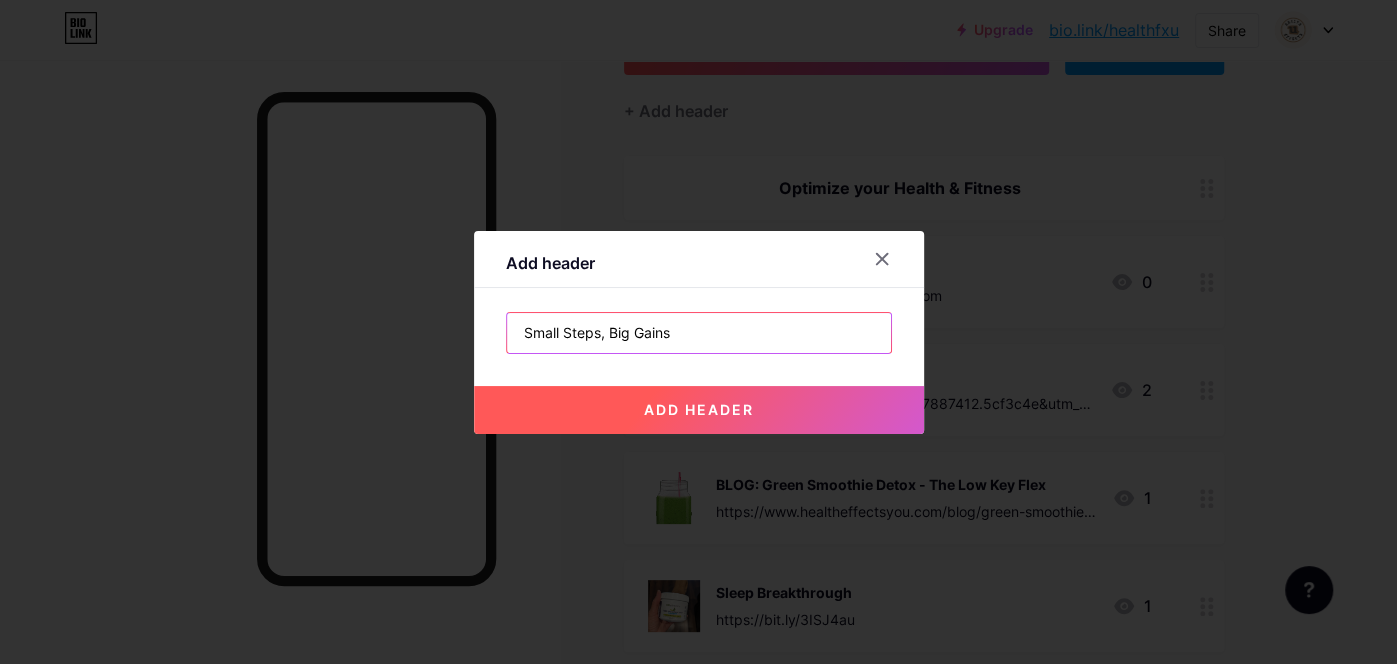type on "Small Steps, Big Gains" 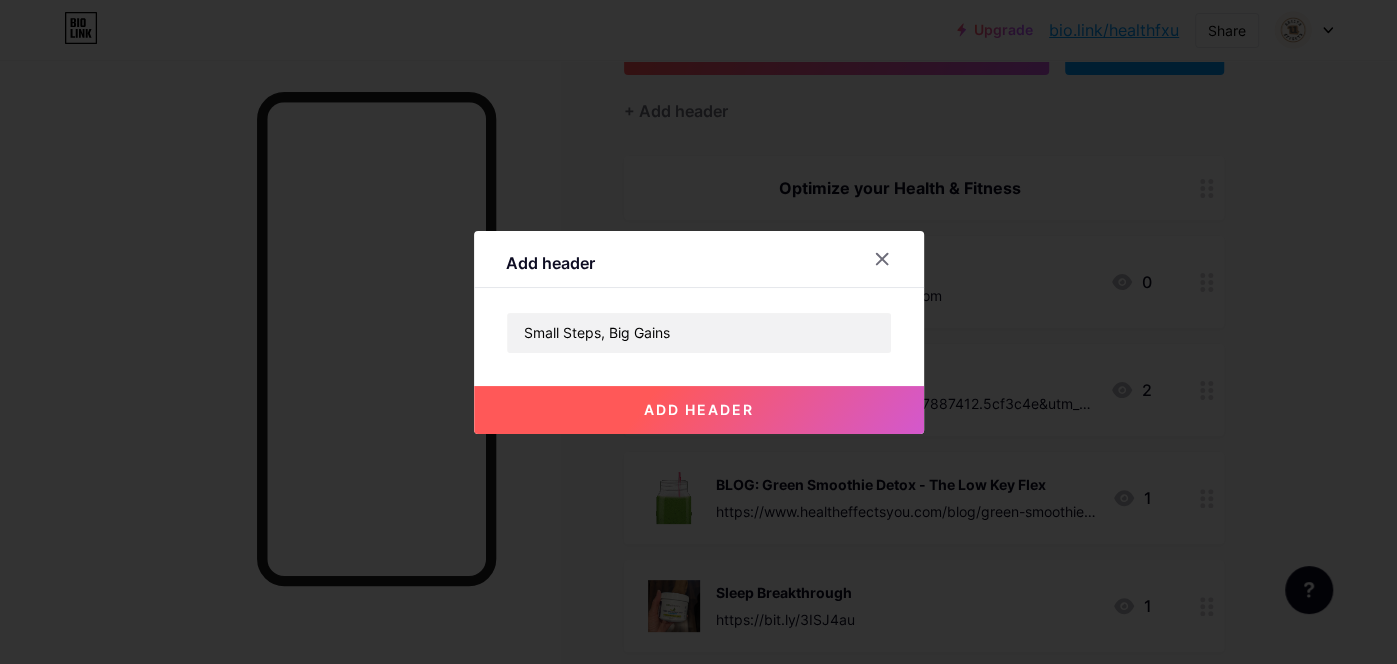 click on "add header" at bounding box center [699, 409] 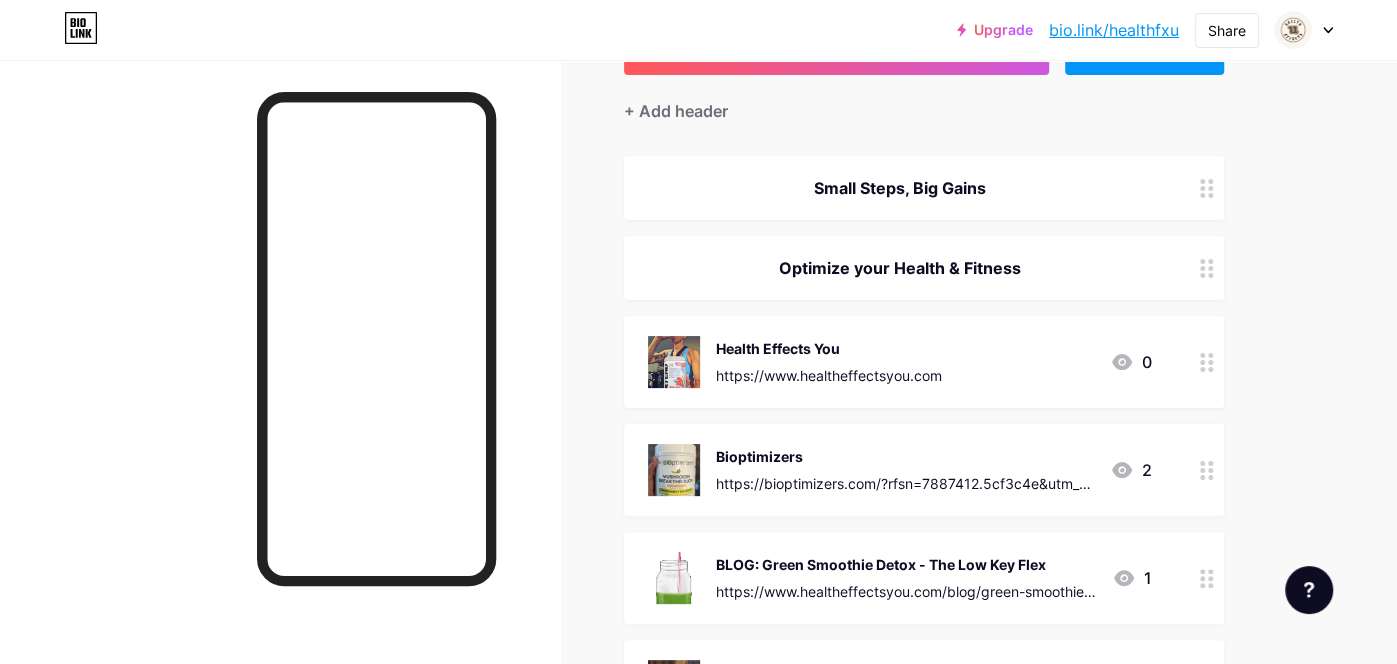 click on "Upgrade bio.link/health... bio.link/healthfxu Share Switch accounts HealthFXU Toolbox bio.link/healthfxu + Add a new page Account settings Logout Link Copied Links Posts Design Subscribers NEW Stats Settings + ADD LINK + ADD EMBED + Add header Small Steps, Big Gains Optimize your Health & Fitness Health Effects You https://www.healtheffectsyou.com Bioptimizers https://bioptimizers.com/?rfsn=7887412.5cf3c4e&utm_source=refersion&utm_medium=affiliate&utm_campaign=7887412.5cf3c4e BLOG: Green Smoothie Detox - The Low Key Flex 1 Sleep Breakthrough" at bounding box center (698, 1177) 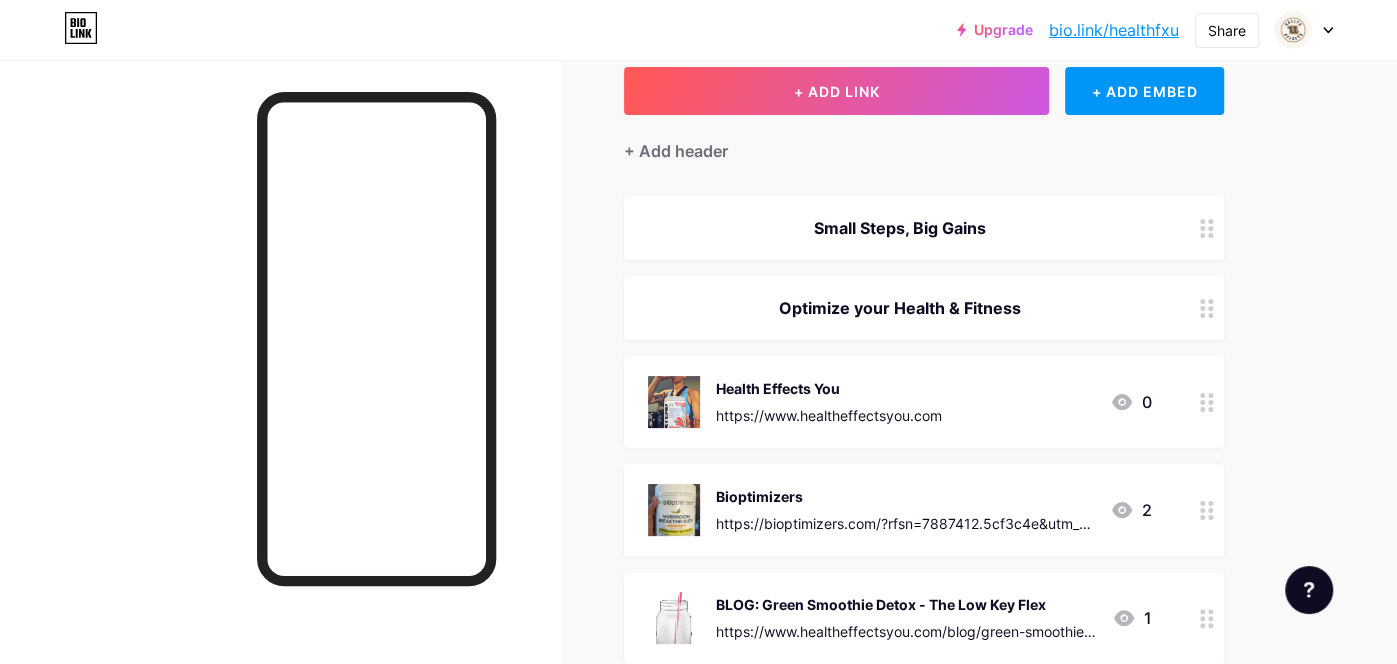 scroll, scrollTop: 0, scrollLeft: 0, axis: both 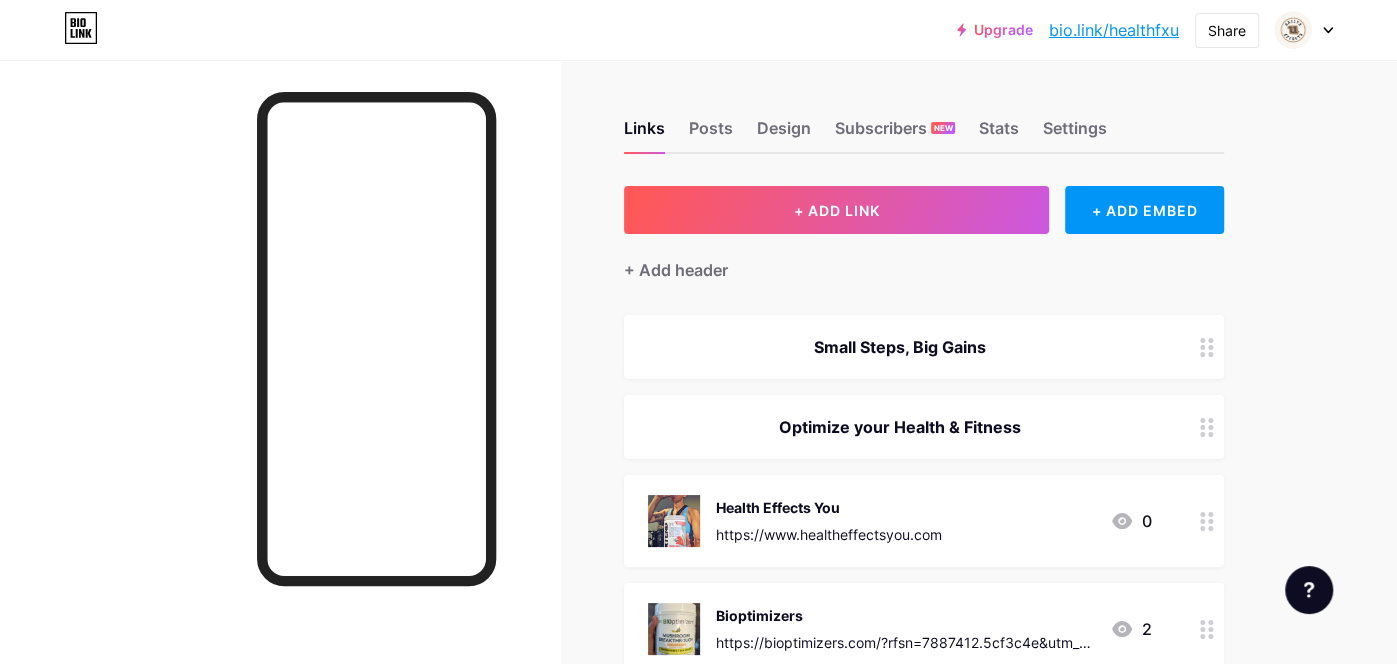 click 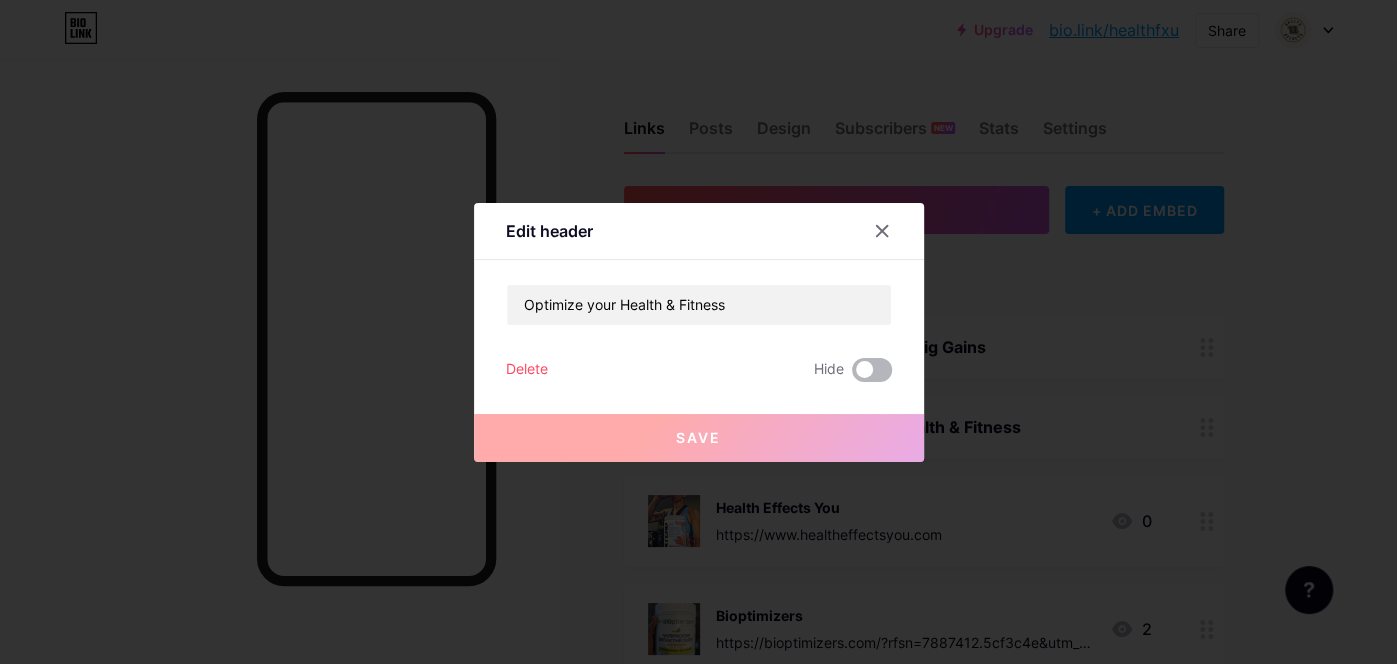click at bounding box center [872, 370] 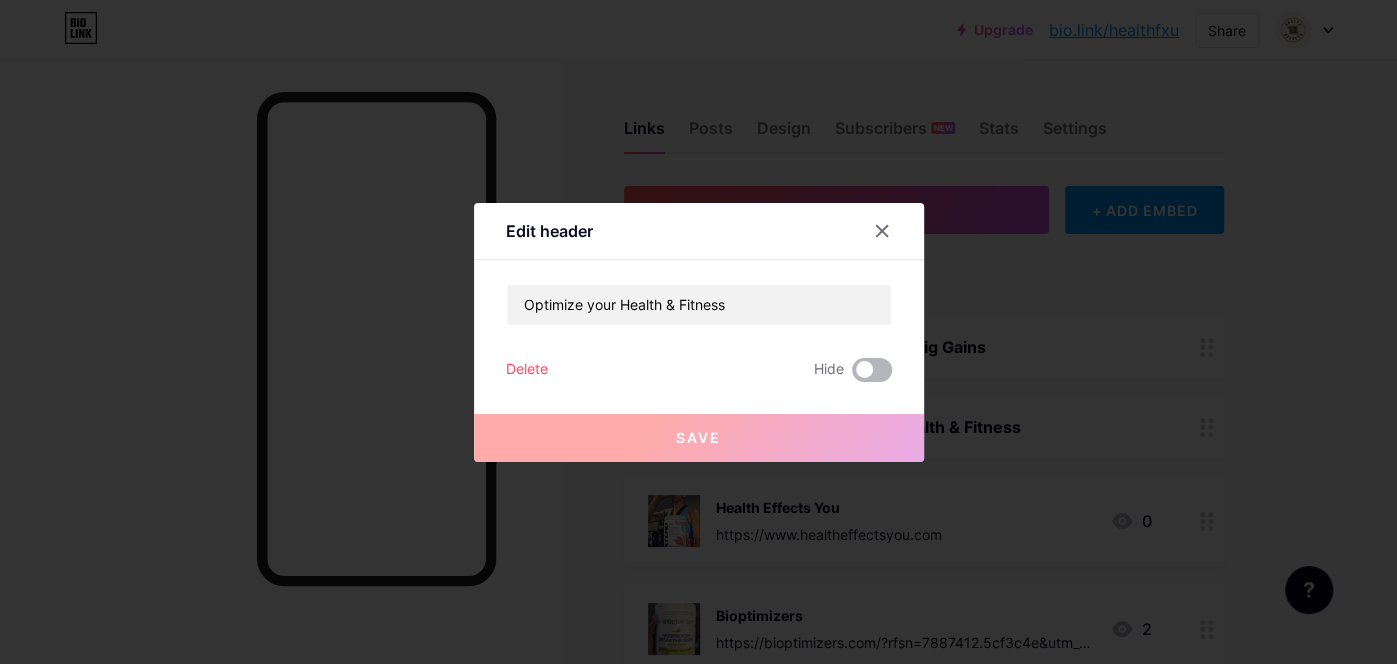 click at bounding box center [852, 375] 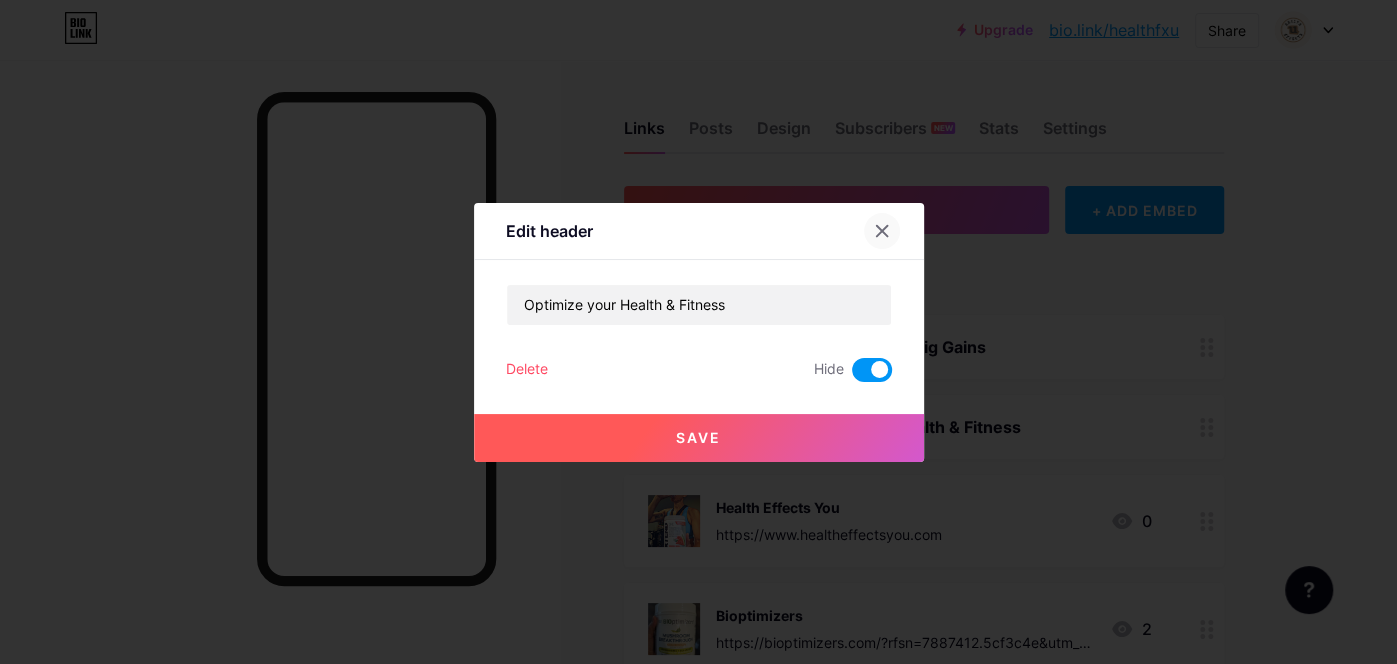 click 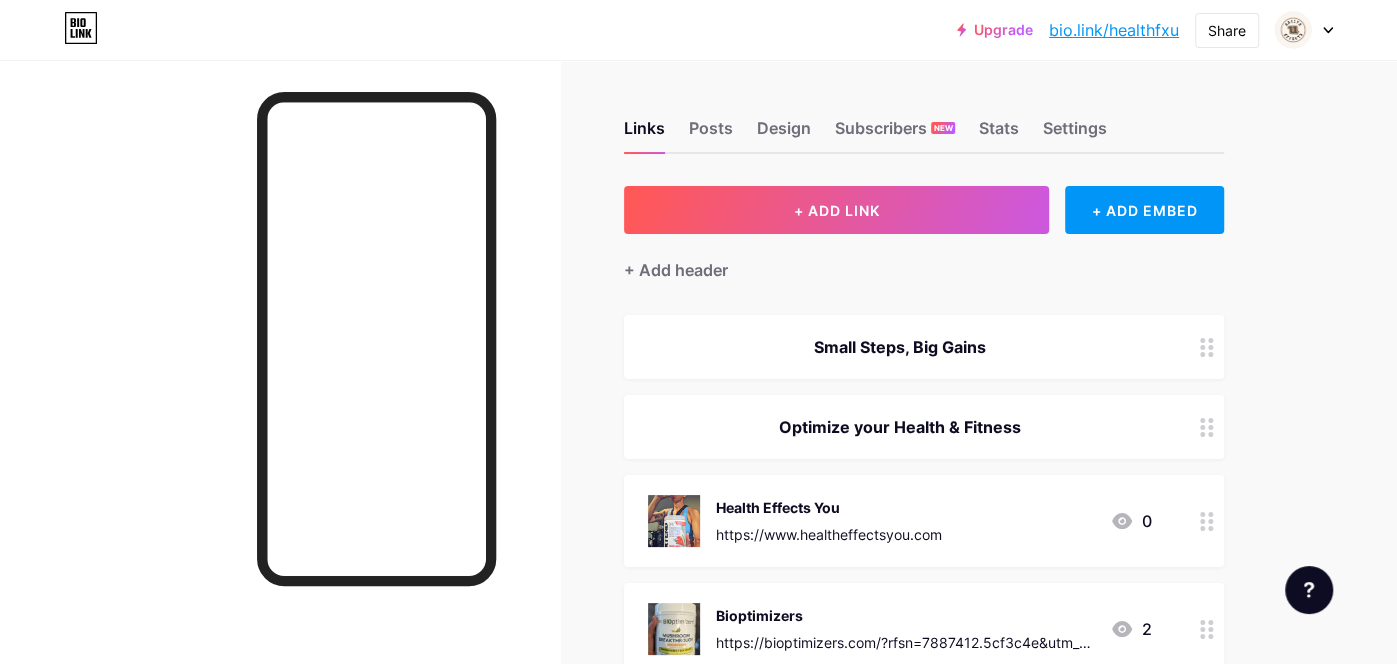 click on "Upgrade bio.link/health... bio.link/healthfxu Share Switch accounts HealthFXU Toolbox bio.link/healthfxu + Add a new page Account settings Logout Link Copied Links Posts Design Subscribers NEW Stats Settings + ADD LINK + ADD EMBED + Add header Small Steps, Big Gains Optimize your Health & Fitness Health Effects You https://www.healtheffectsyou.com Bioptimizers https://bioptimizers.com/?rfsn=7887412.5cf3c4e&utm_source=refersion&utm_medium=affiliate&utm_campaign=7887412.5cf3c4e BLOG: Green Smoothie Detox - The Low Key Flex 1 Sleep Breakthrough" at bounding box center (698, 1336) 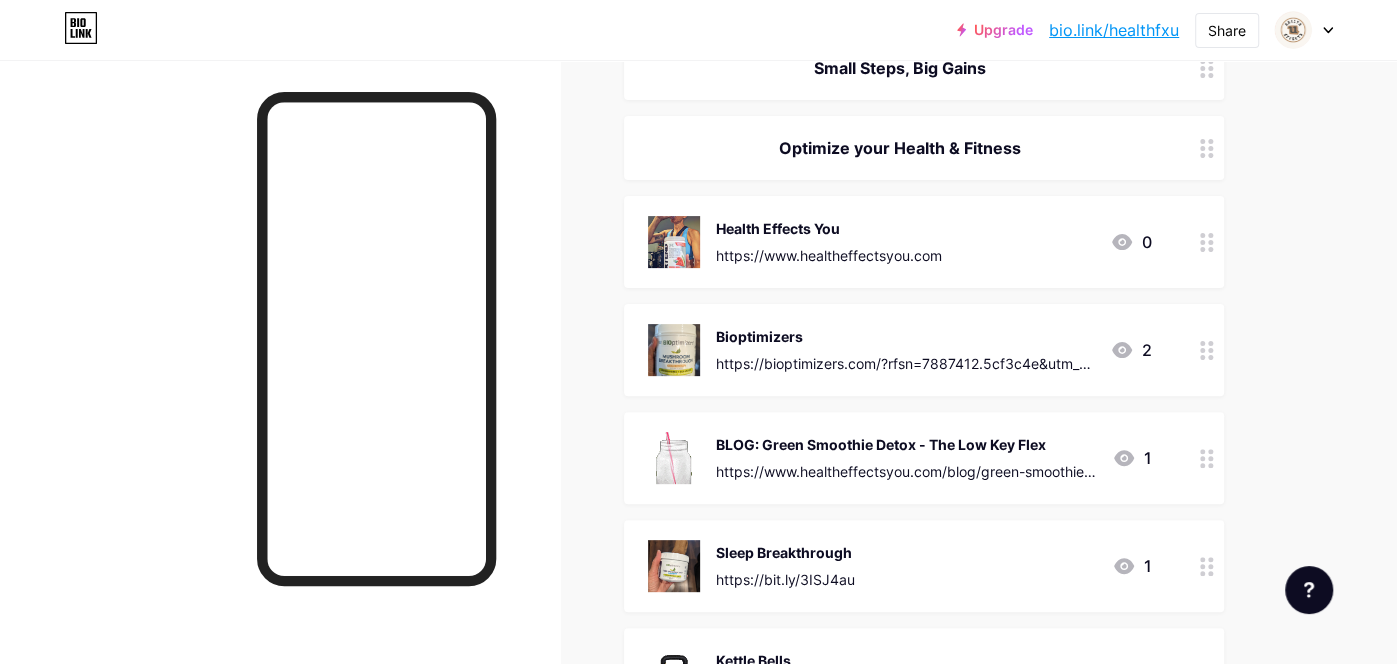 scroll, scrollTop: 279, scrollLeft: 0, axis: vertical 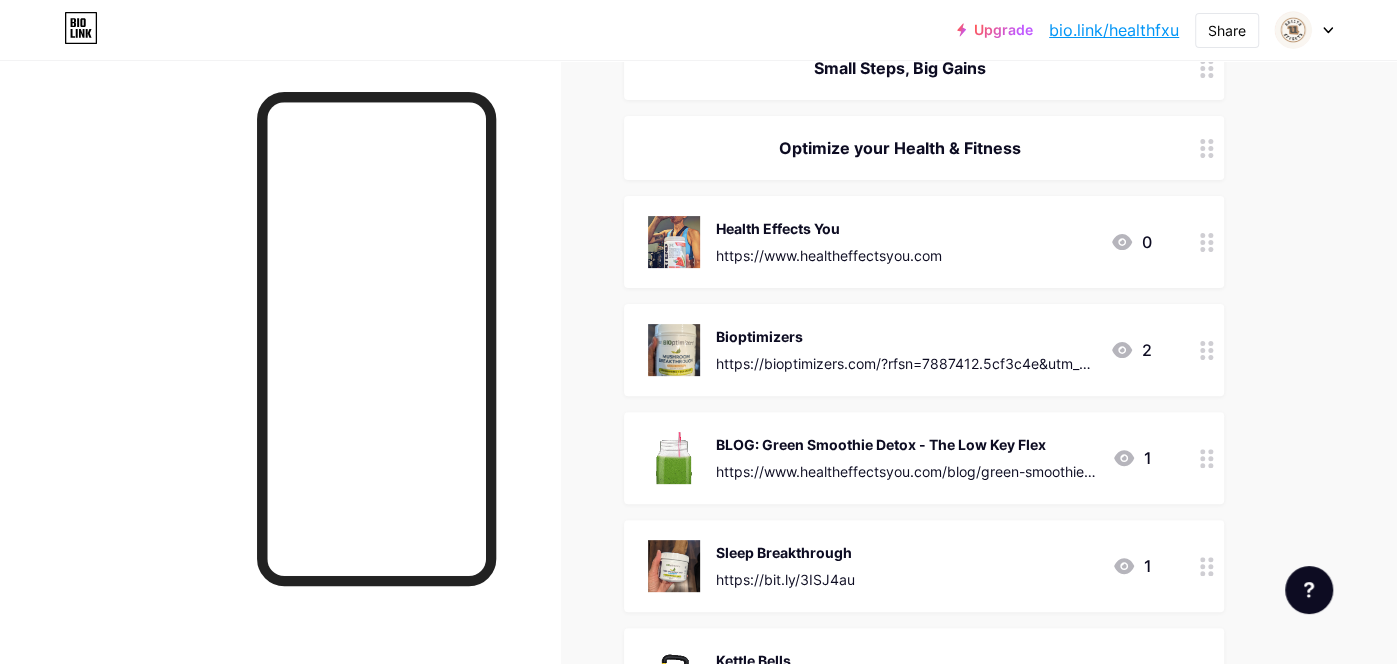 click on "https://www.healtheffectsyou.com/blog/green-smoothie-detox-the-low-key-flex" at bounding box center (906, 471) 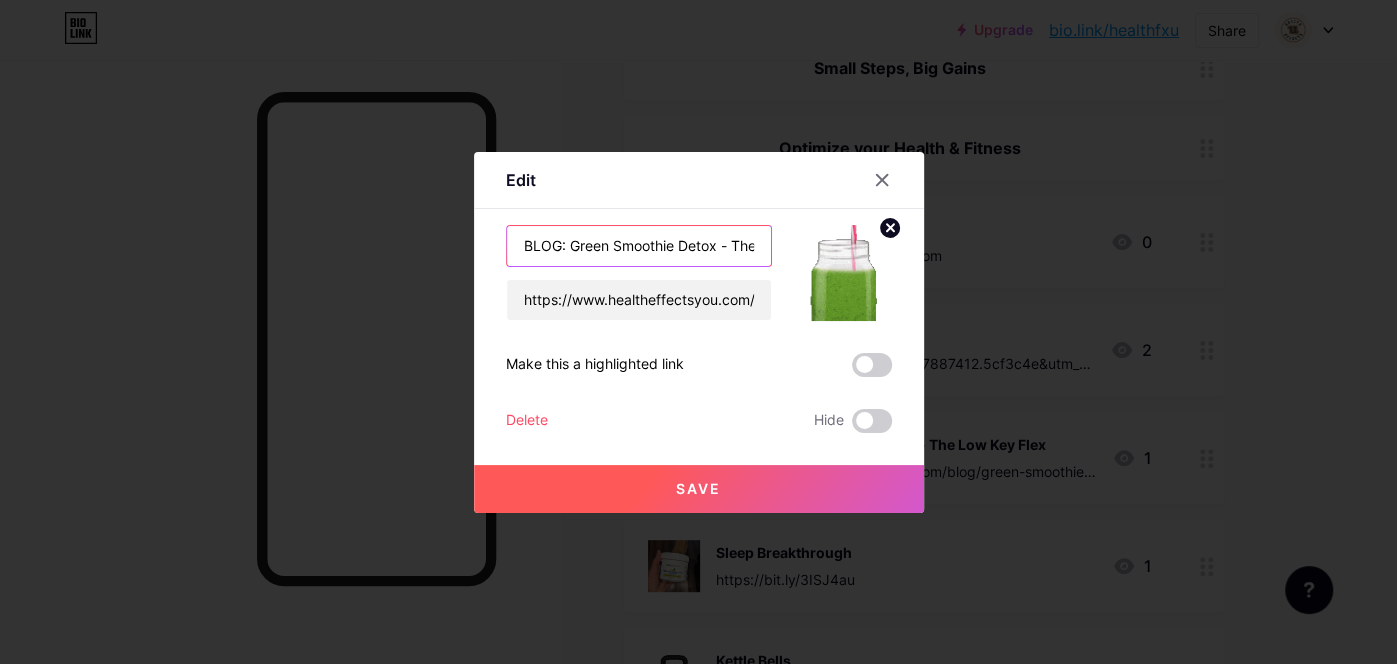 click on "BLOG: Green Smoothie Detox - The Low Key Flex" at bounding box center (639, 246) 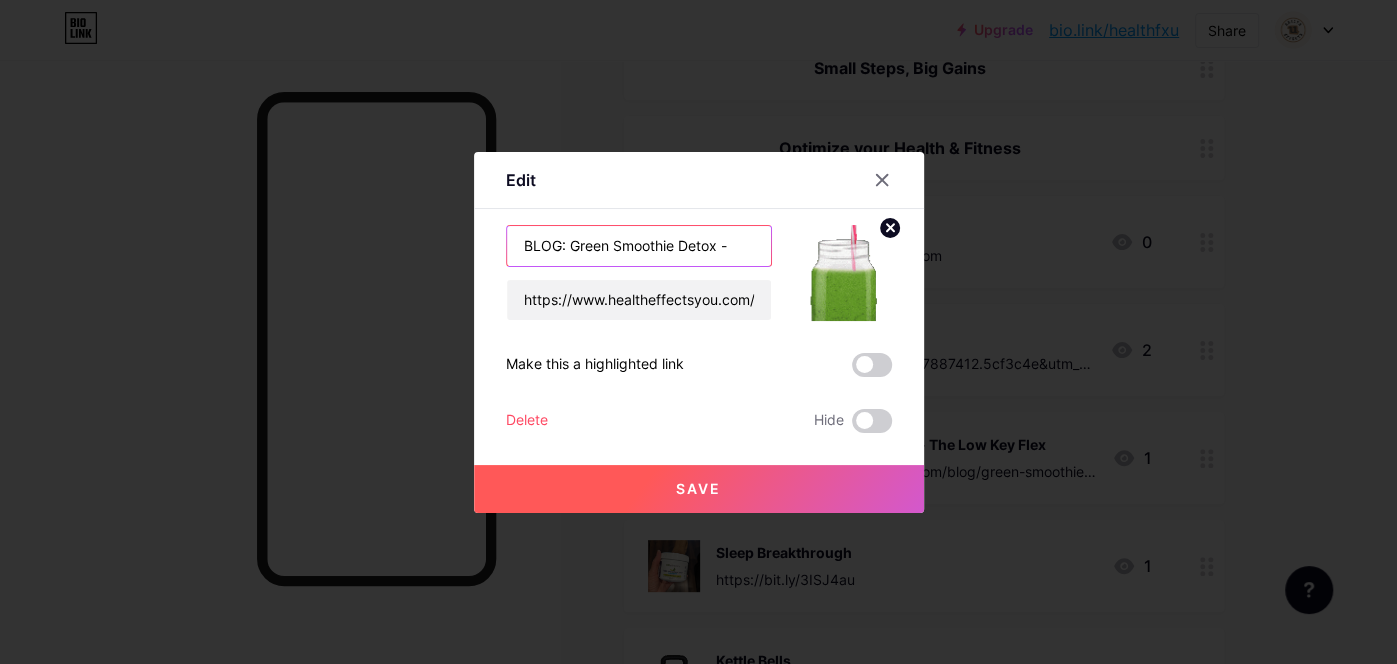 scroll, scrollTop: 0, scrollLeft: 0, axis: both 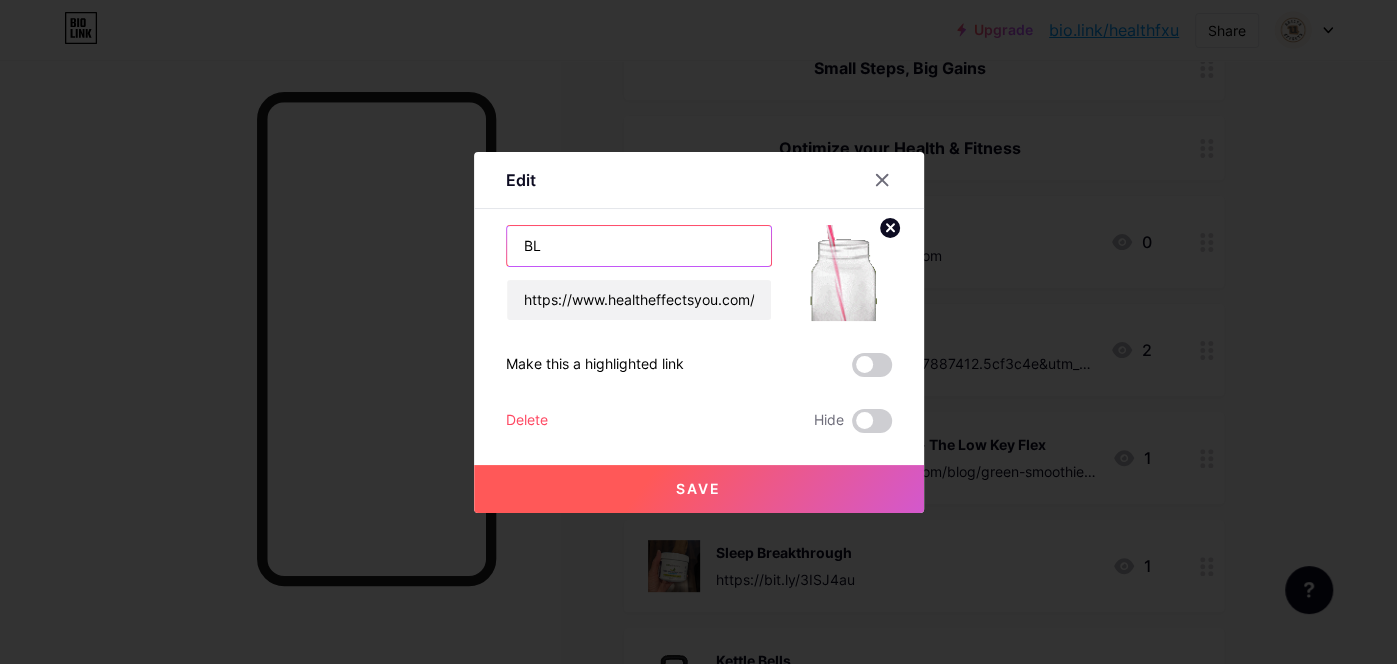type on "B" 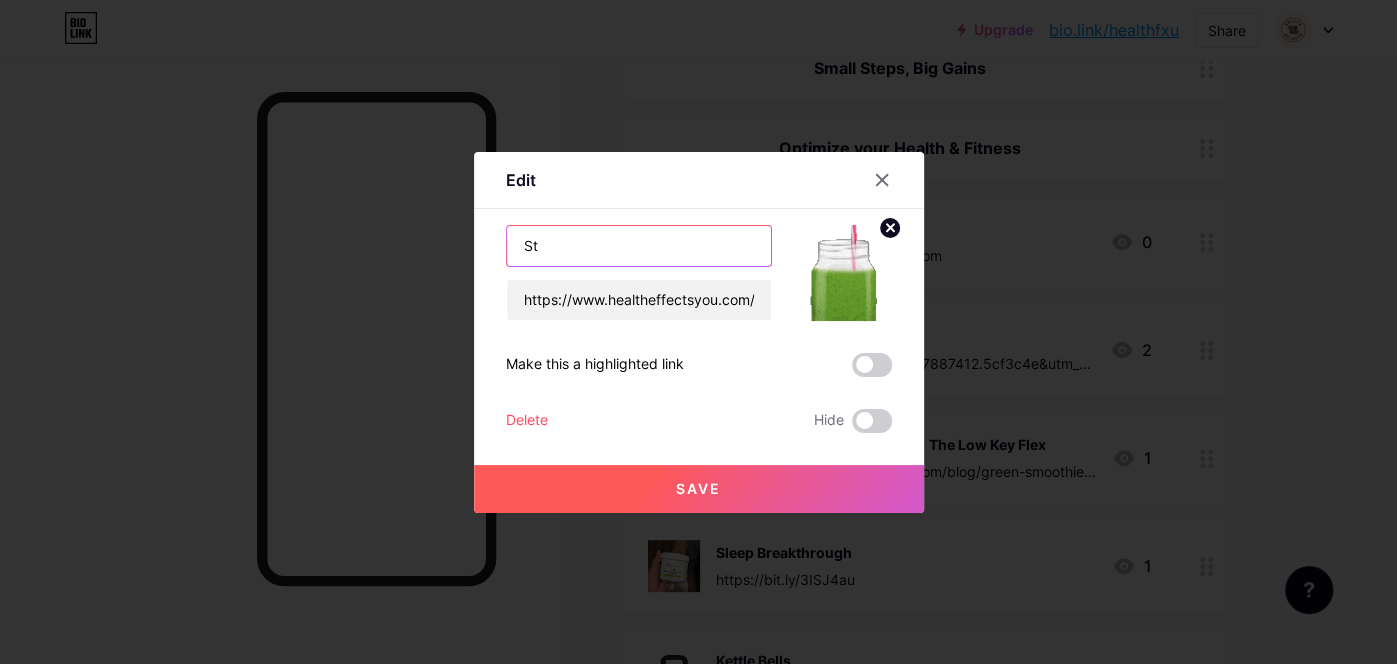 type on "S" 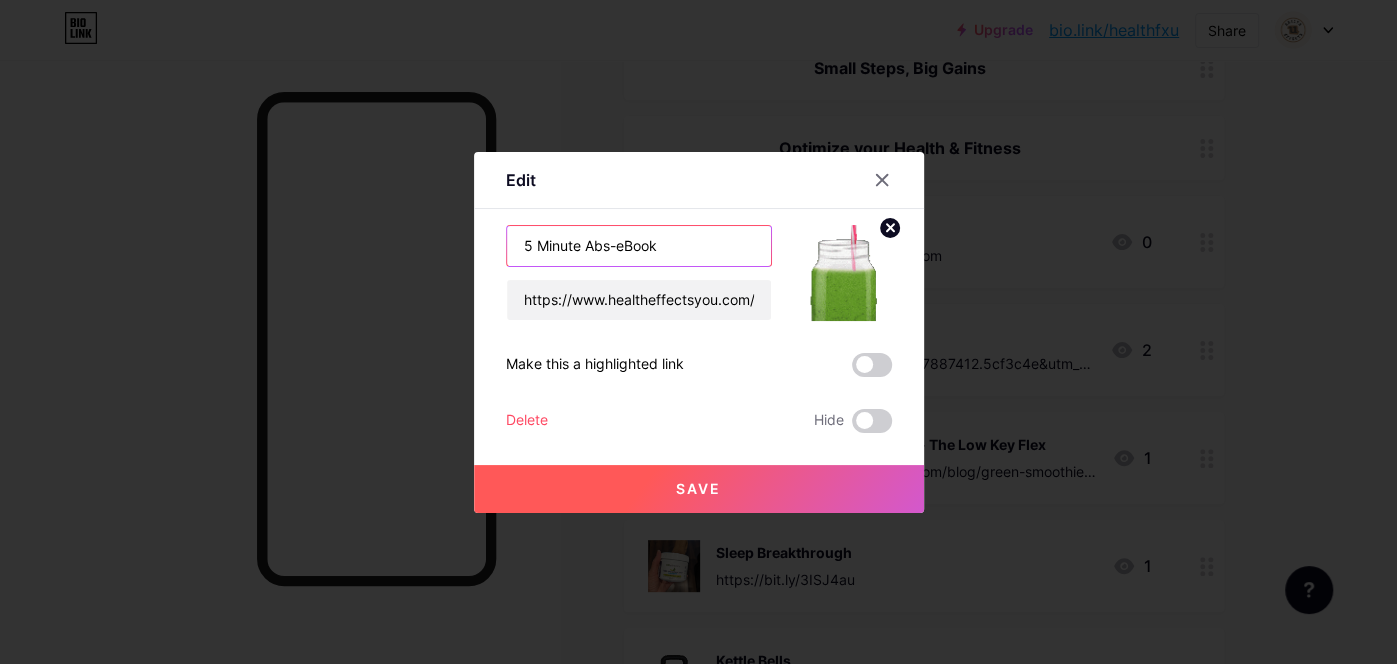 type on "5 Minute Abs-eBook" 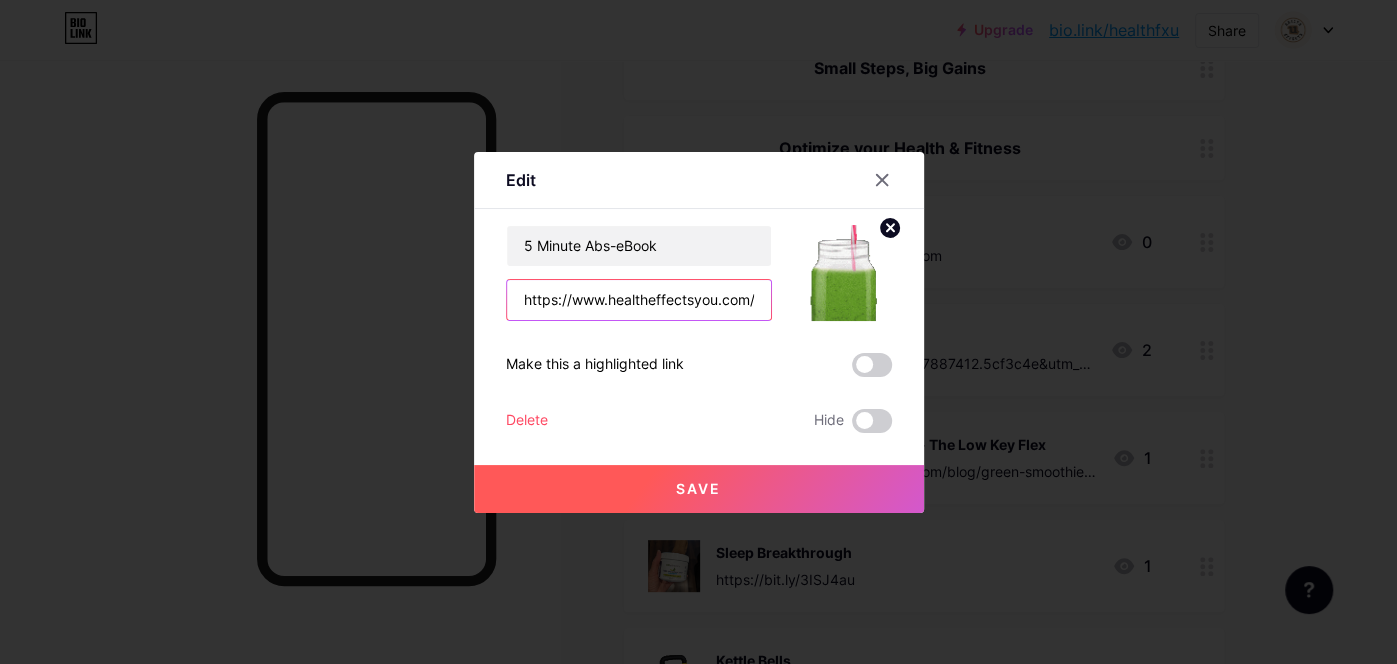 click on "https://www.healtheffectsyou.com/blog/green-smoothie-detox-the-low-key-flex" at bounding box center (639, 300) 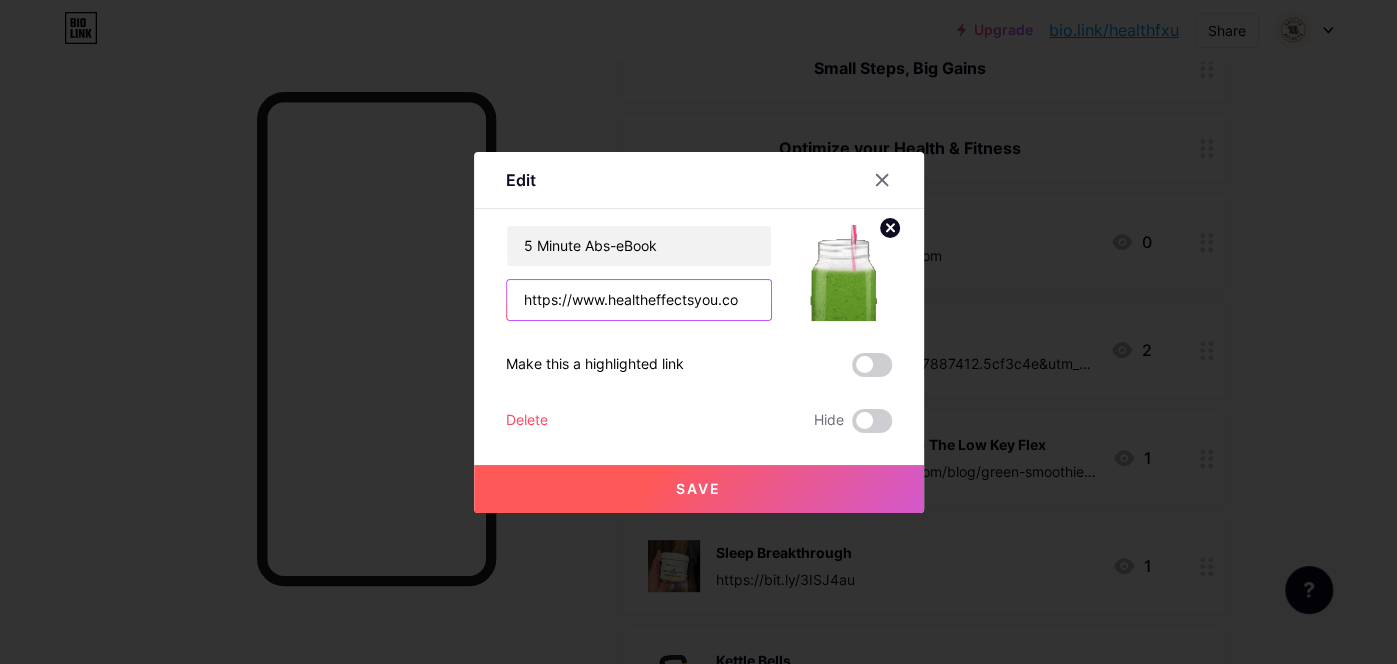 scroll, scrollTop: 0, scrollLeft: 0, axis: both 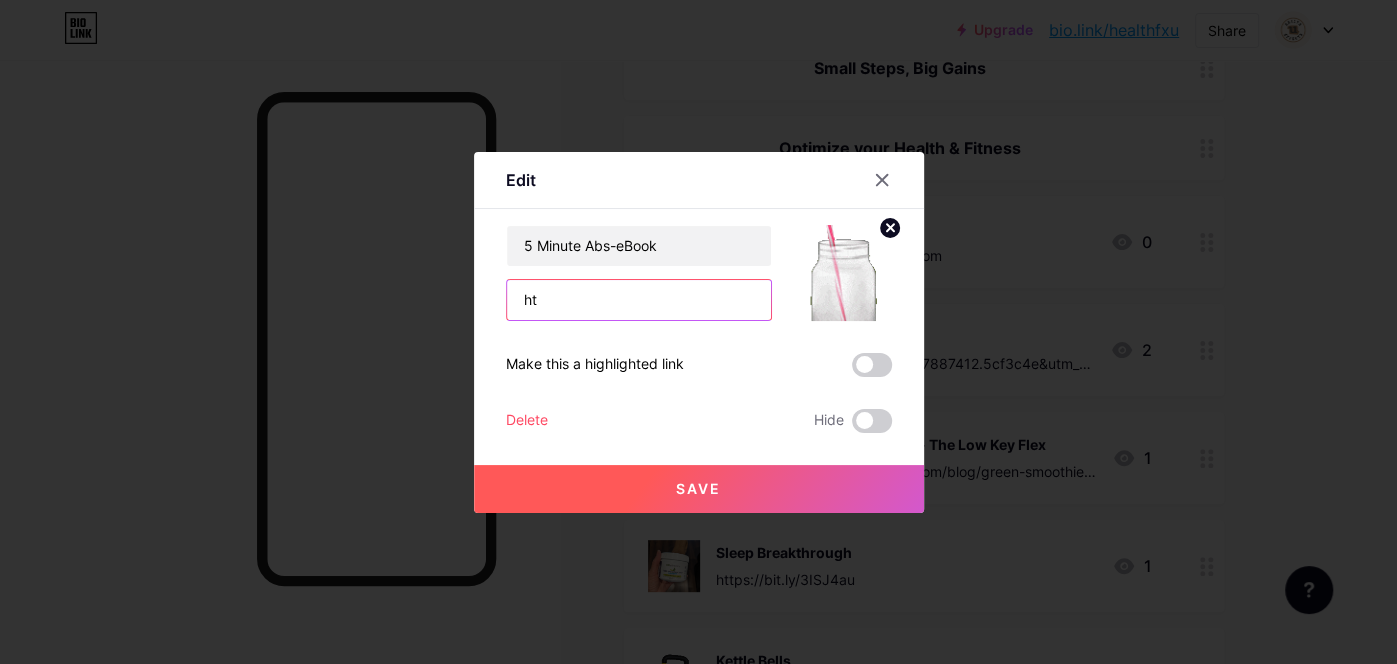 type on "h" 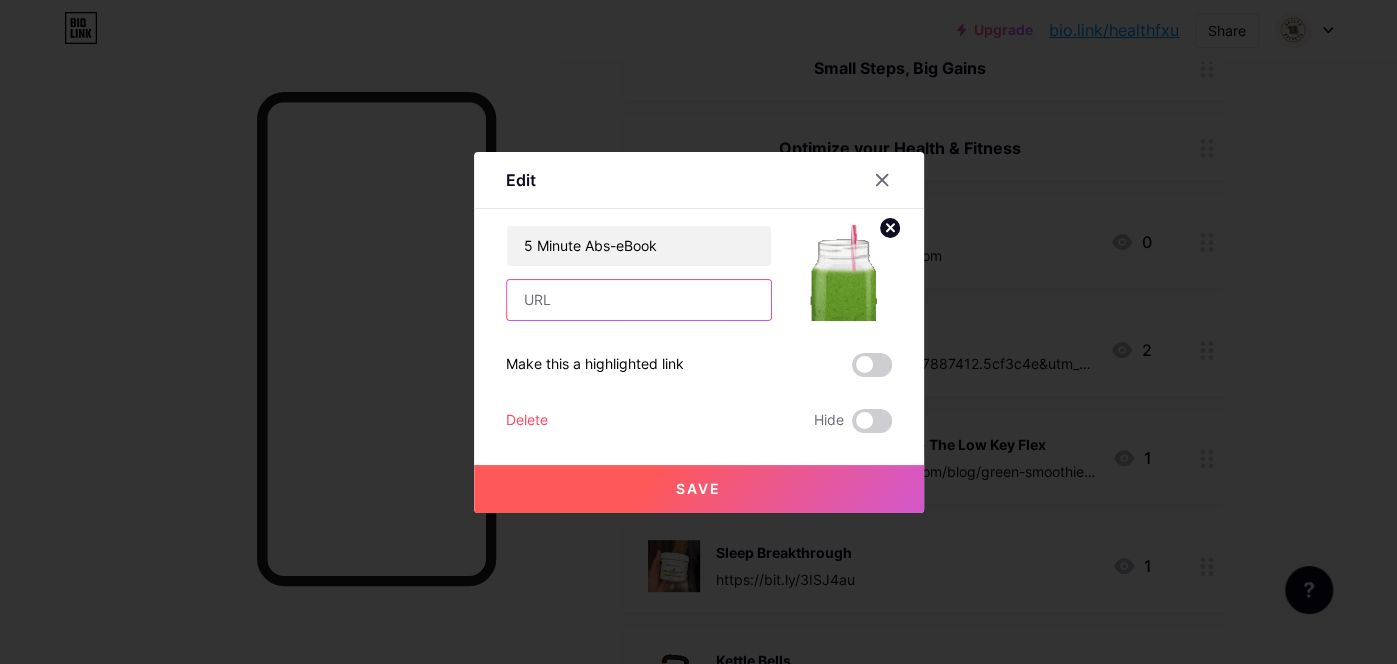 paste on "healthflux.gumroad.com/l/gtmgny" 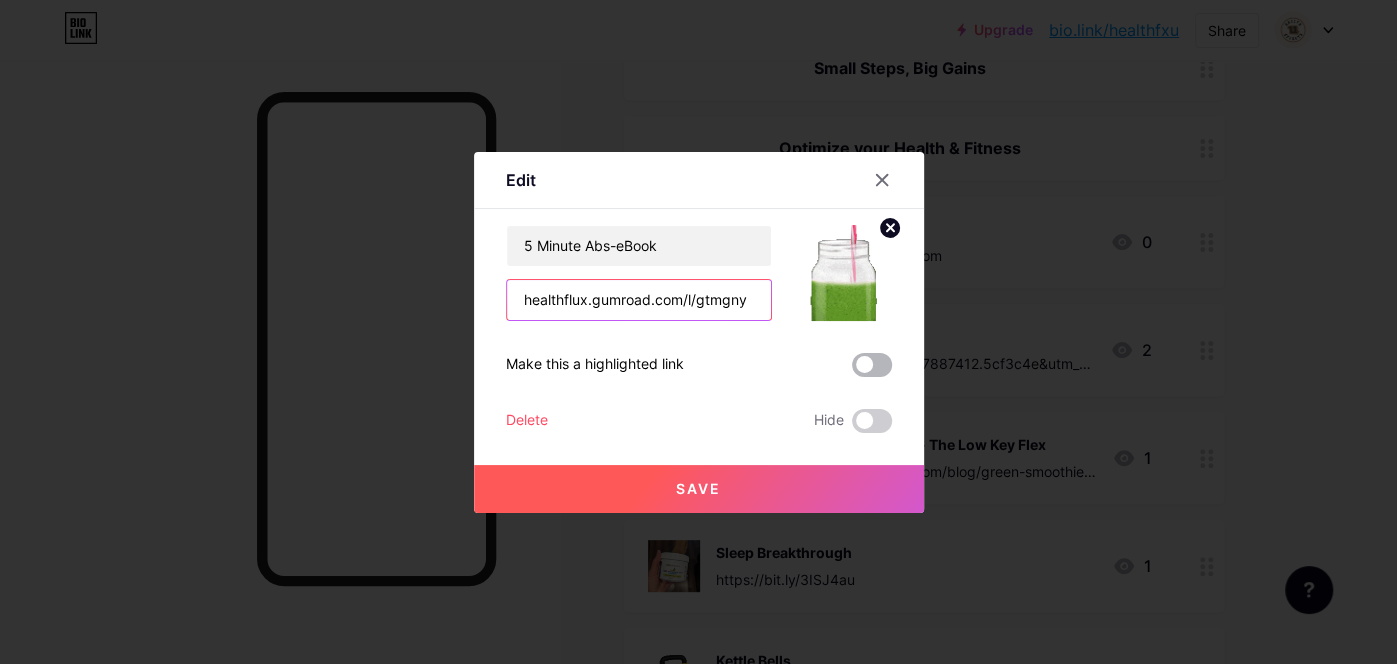 type on "healthflux.gumroad.com/l/gtmgny" 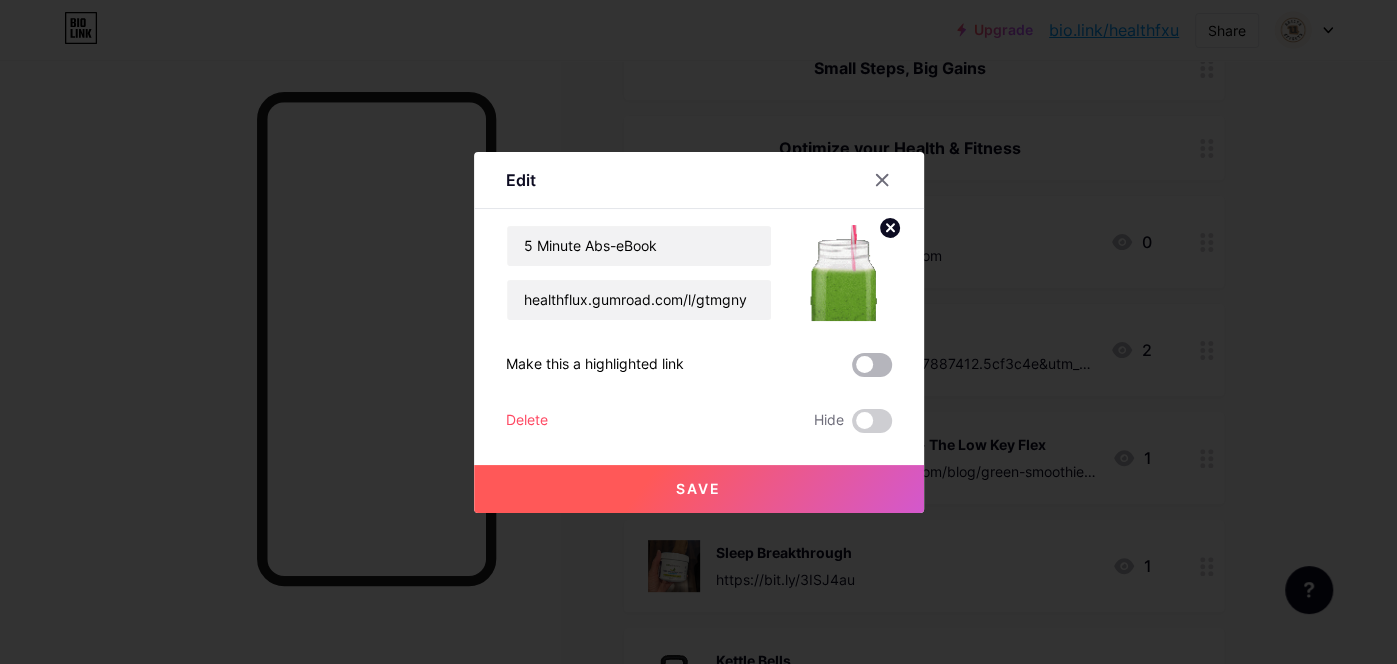 click at bounding box center [872, 365] 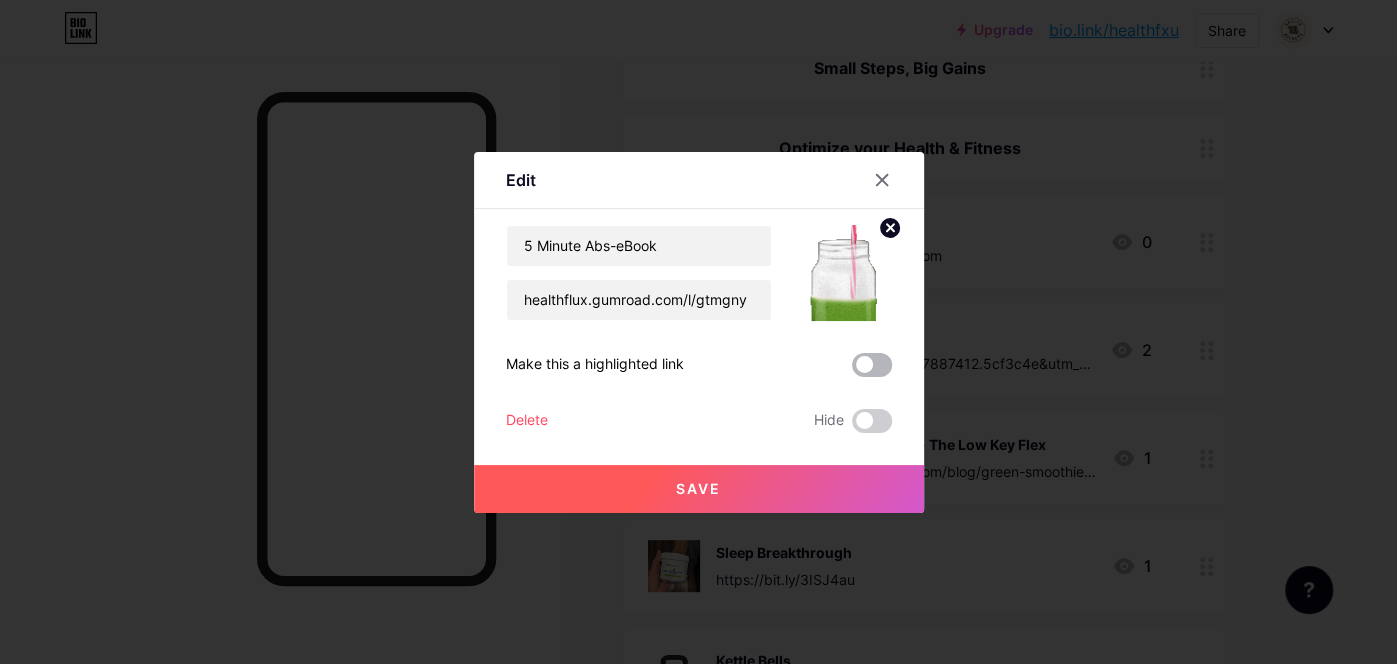 click at bounding box center (852, 370) 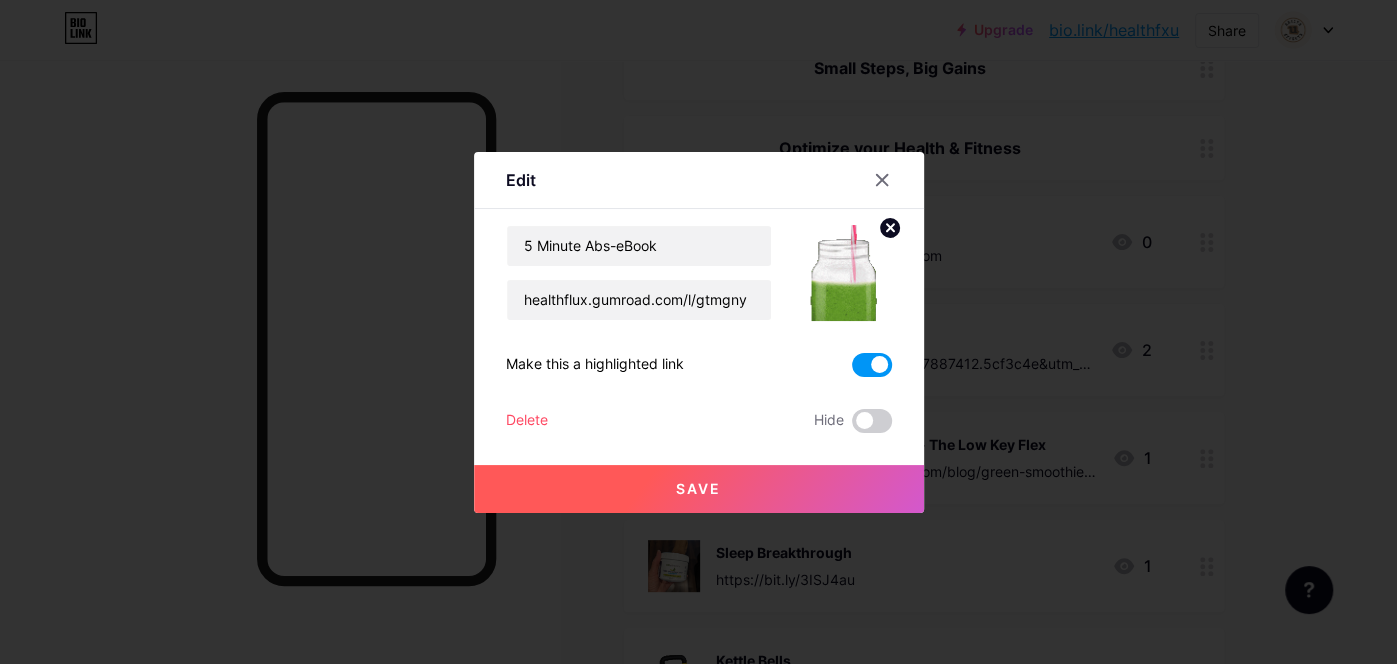 click 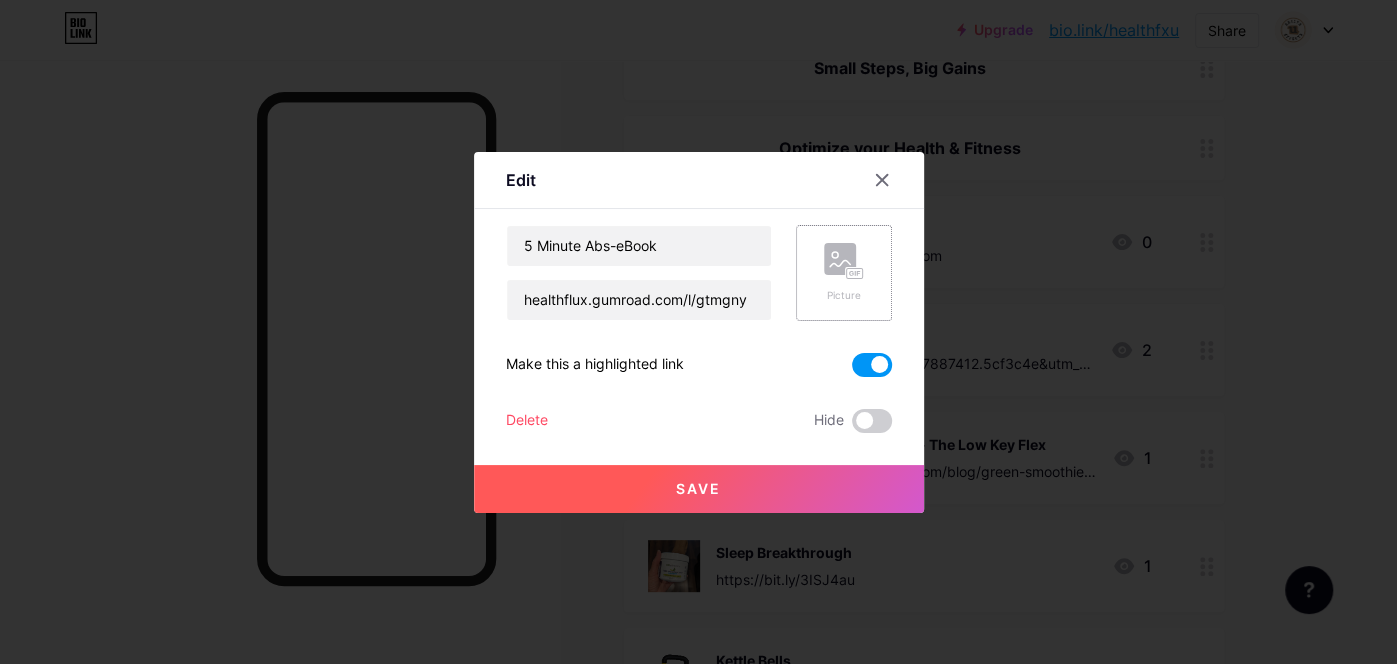 click 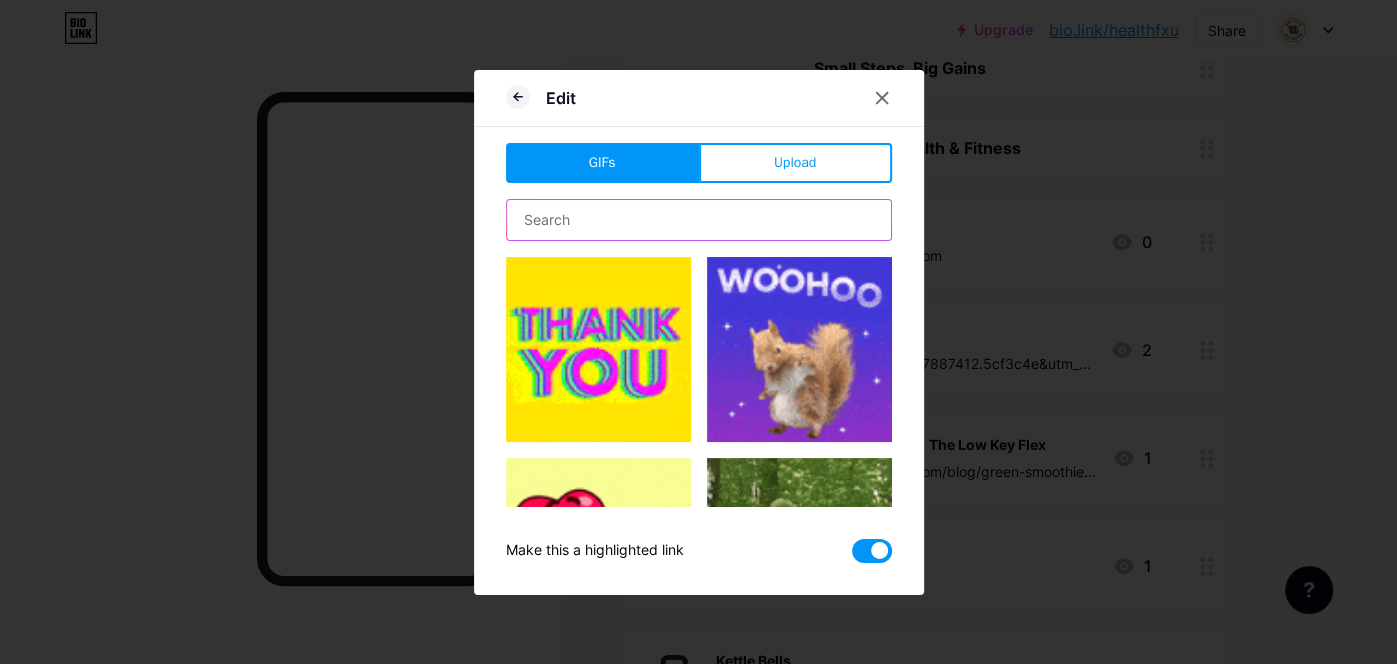 click at bounding box center [699, 220] 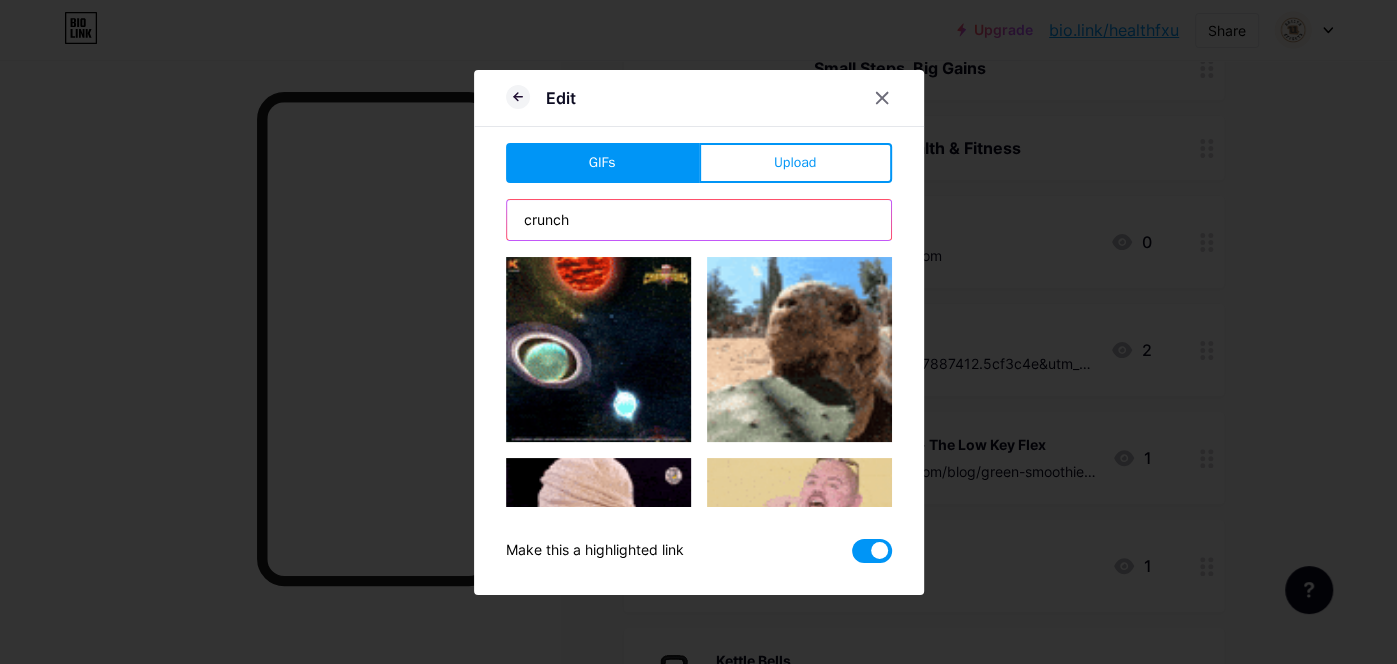 click on "crunch" at bounding box center (699, 220) 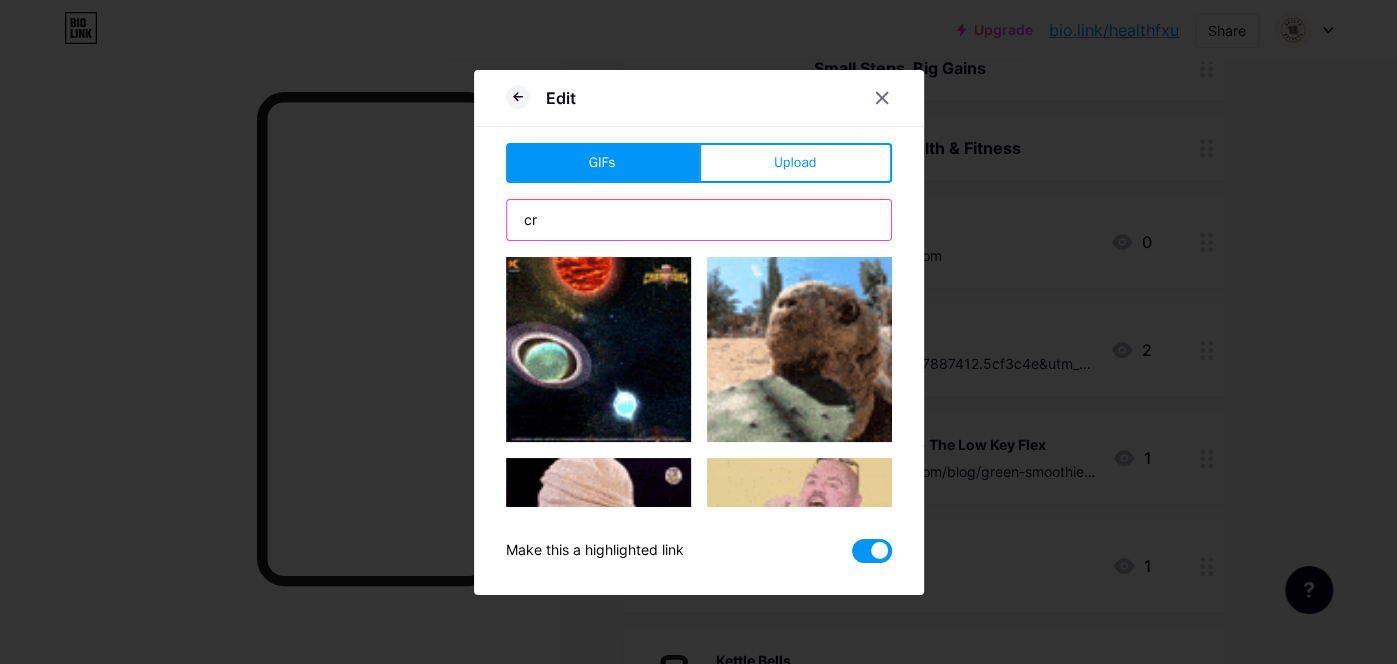 type on "c" 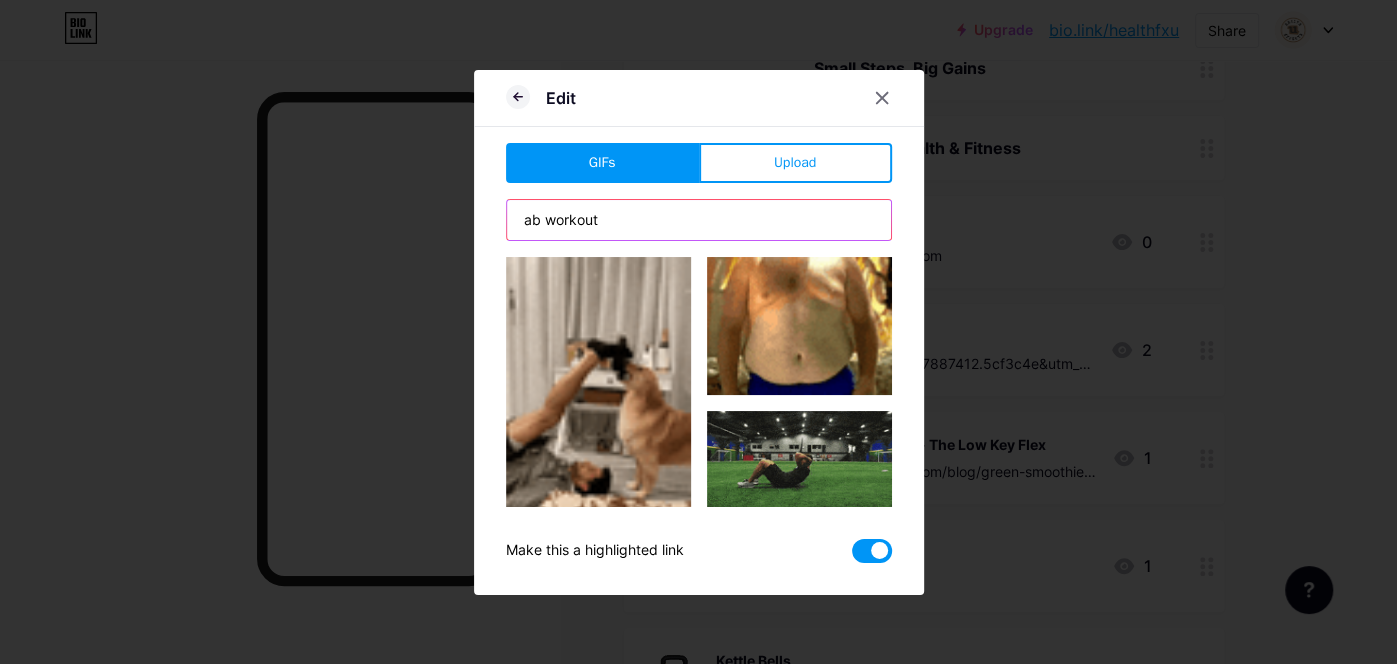 type on "ab workout" 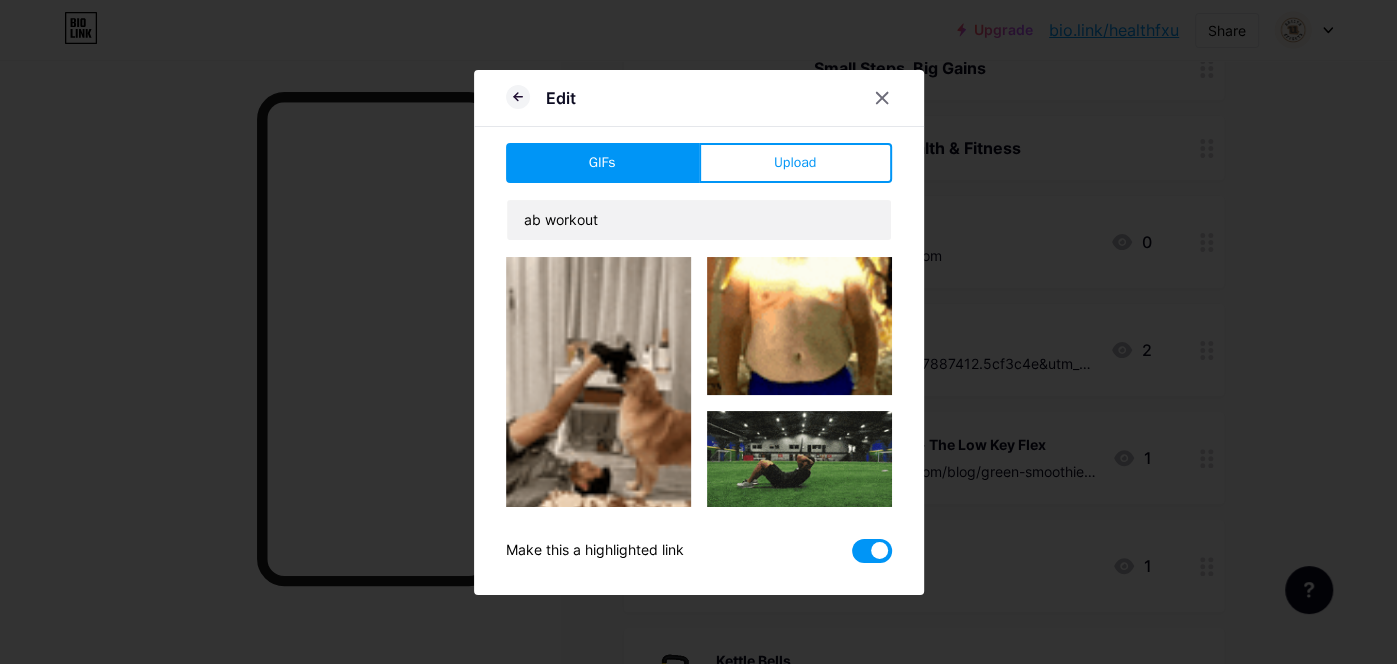 click on "Edit       GIFs     Upload       Content
YouTube
Play YouTube video without leaving your page.
ADD
Vimeo
Play Vimeo video without leaving your page.
ADD
Tiktok
Grow your TikTok following
ADD
Tweet
Embed a tweet.
ADD
Reddit
Showcase your Reddit profile
ADD
Spotify
Embed Spotify to play the preview of a track.
ADD
Twitch
Play Twitch video without leaving your page.
ADD
ADD" at bounding box center (699, 332) 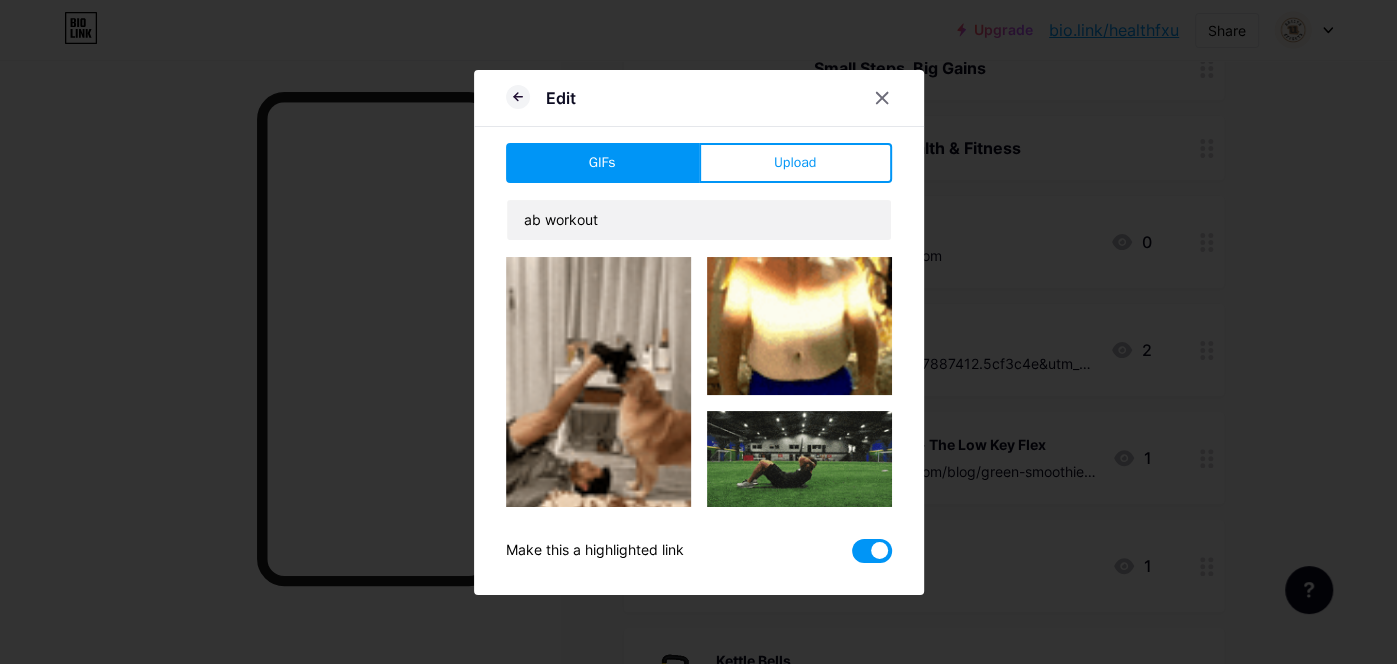 click at bounding box center (799, 463) 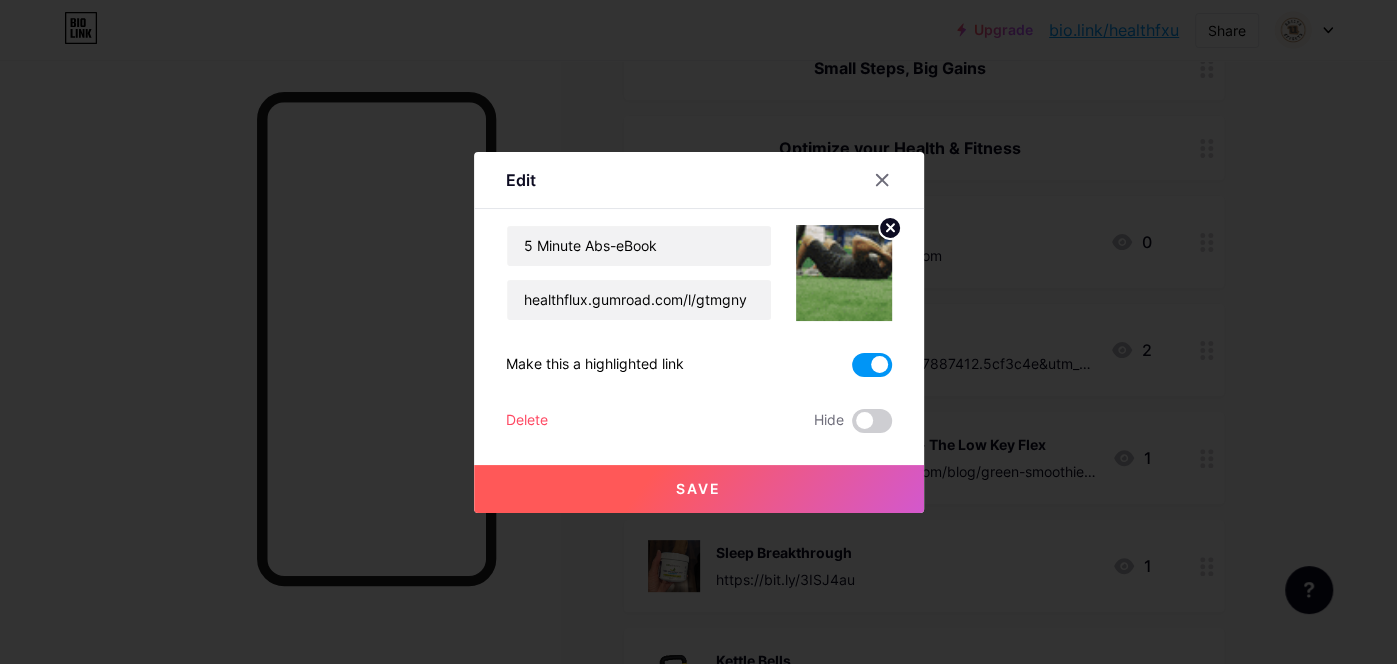 click on "Save" at bounding box center (698, 488) 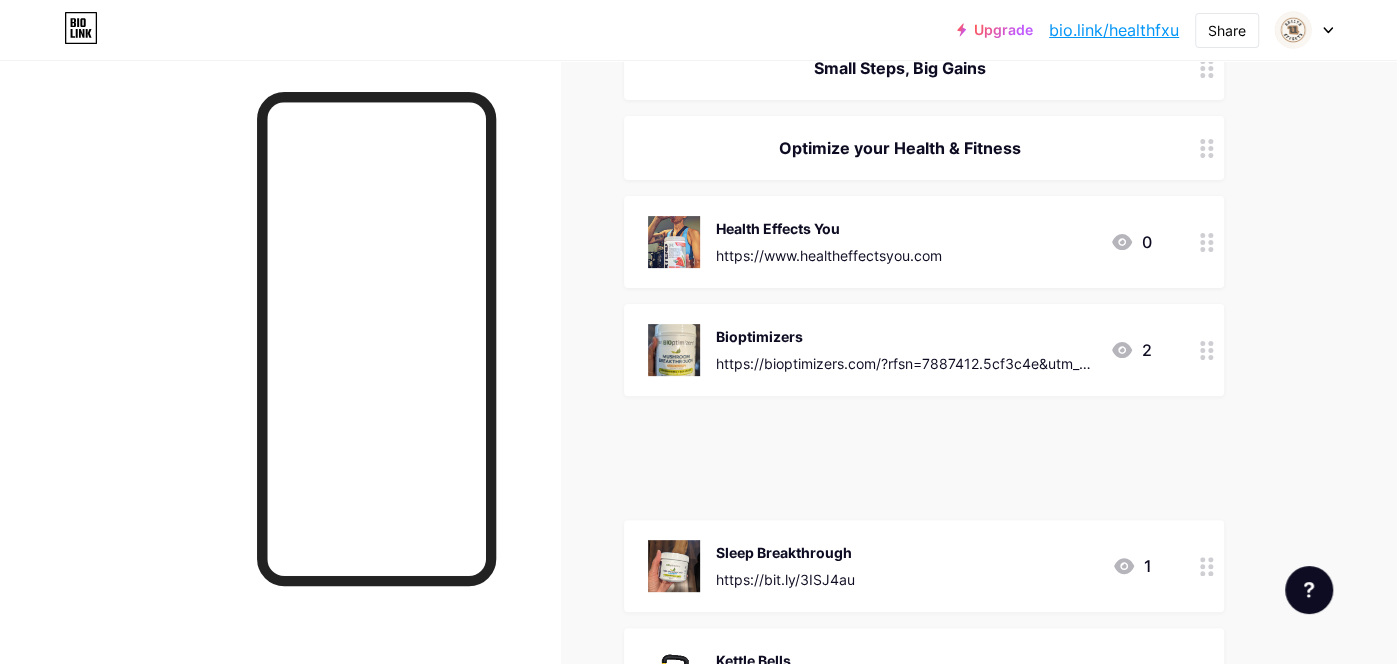 type 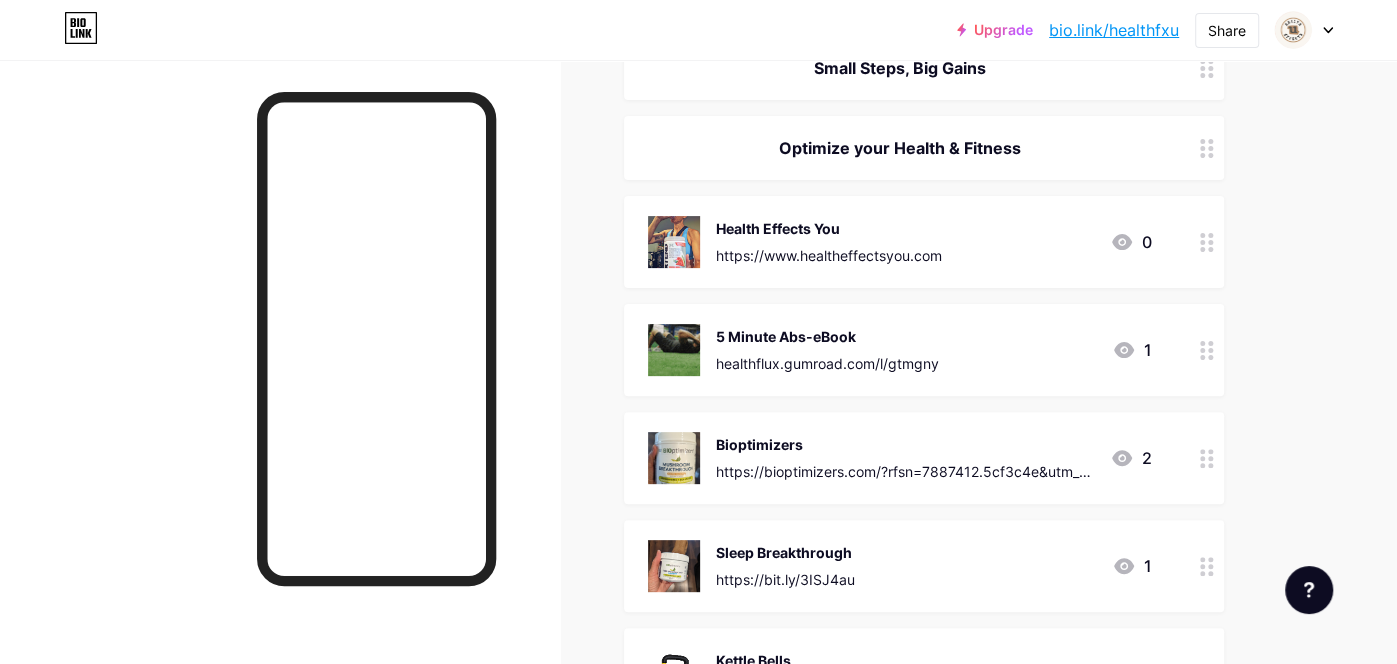 click 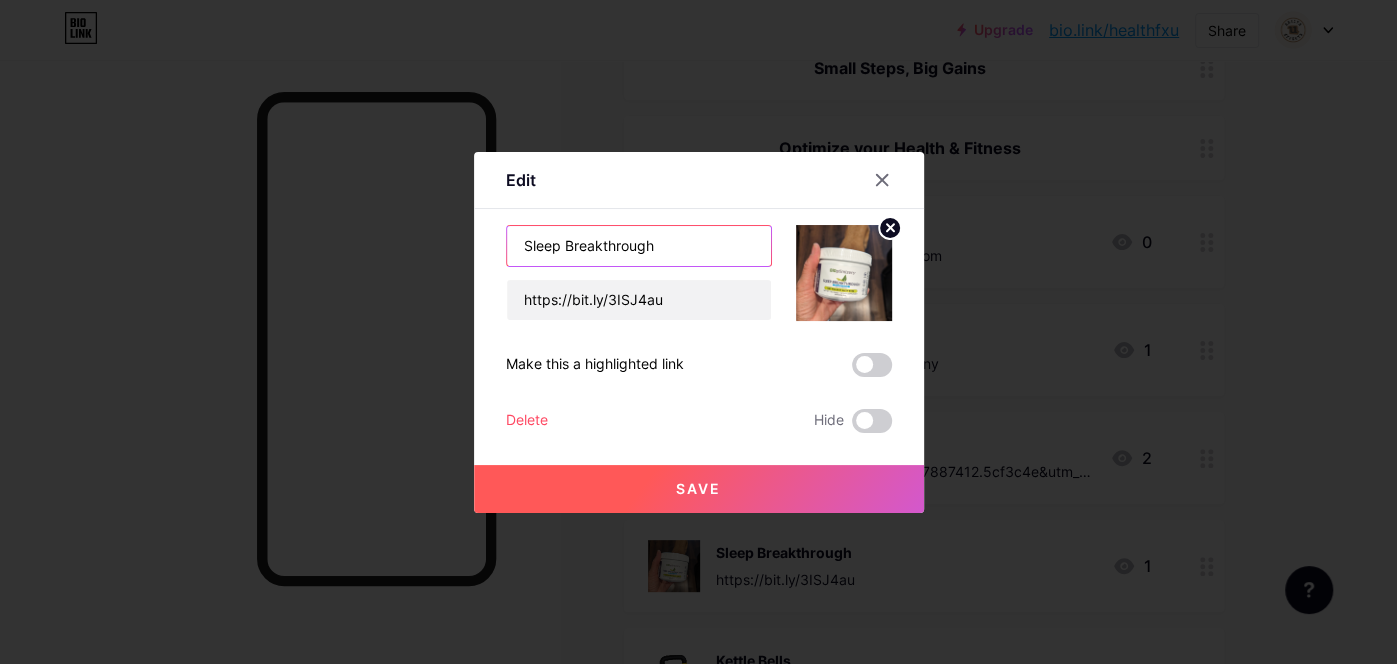 click on "Sleep Breakthrough" at bounding box center (639, 246) 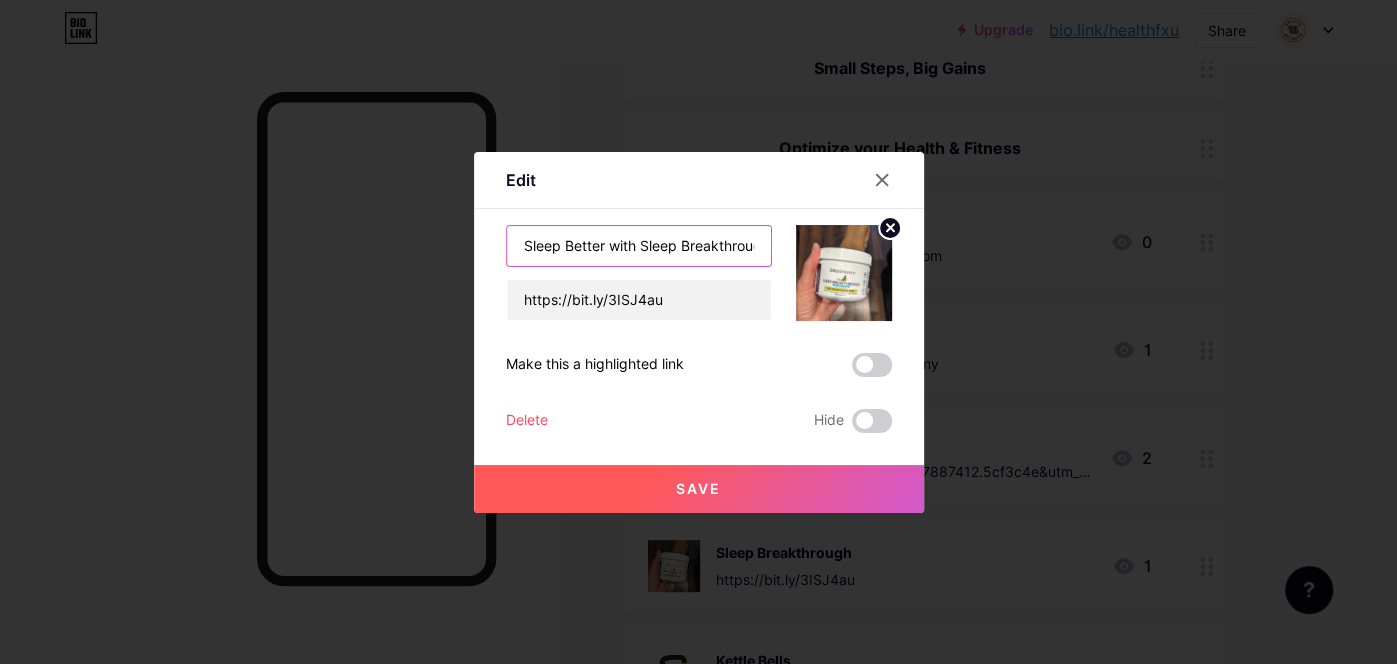 type on "Sleep Better with Sleep Breakthrough" 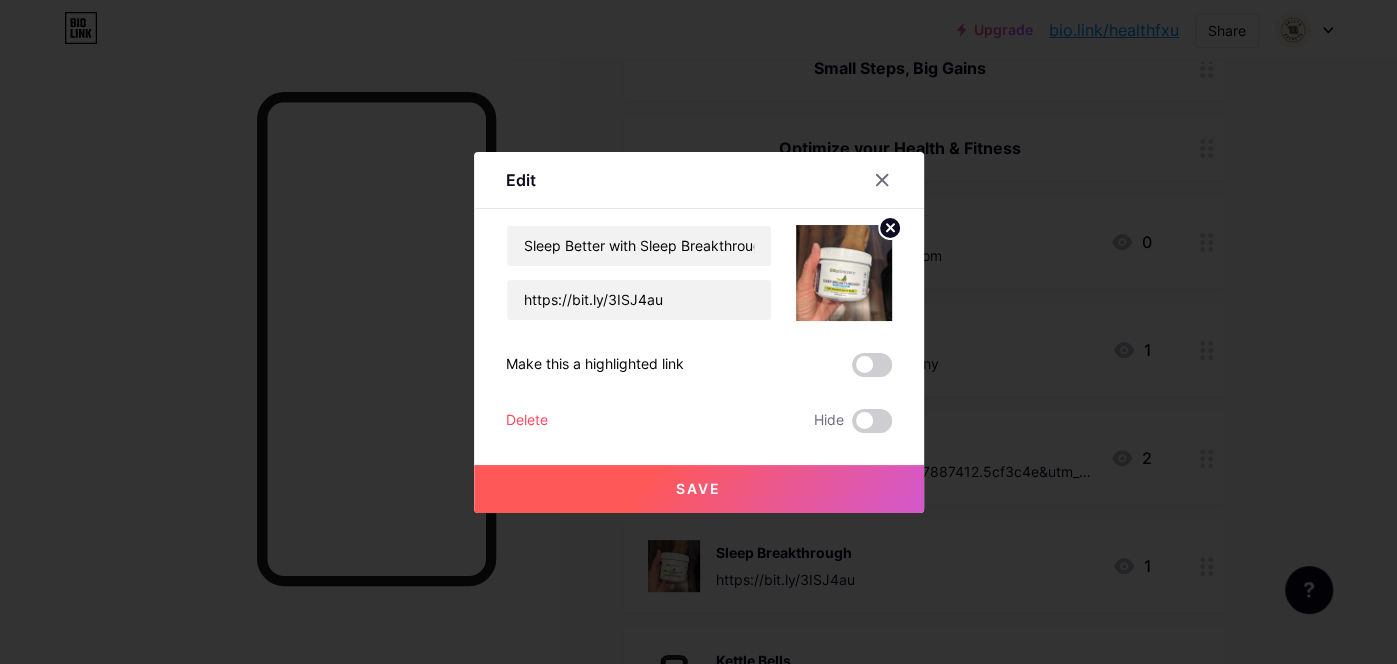 click on "Save" at bounding box center [698, 488] 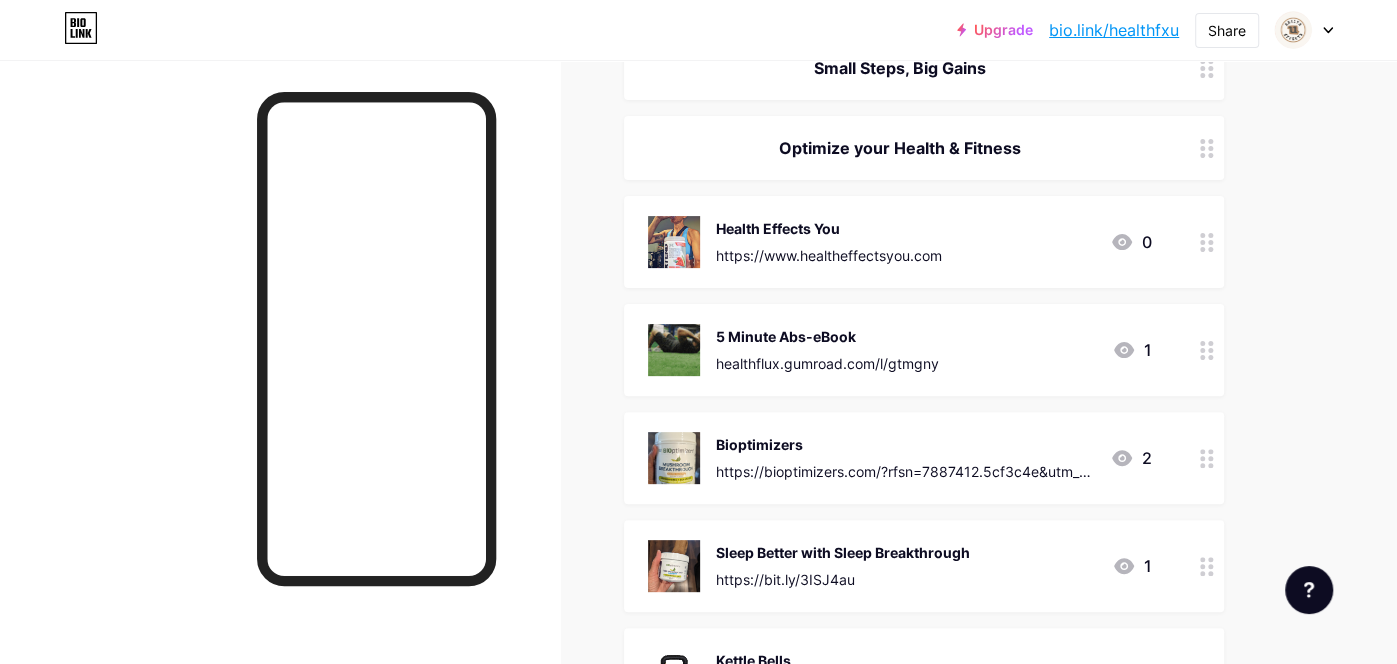 click 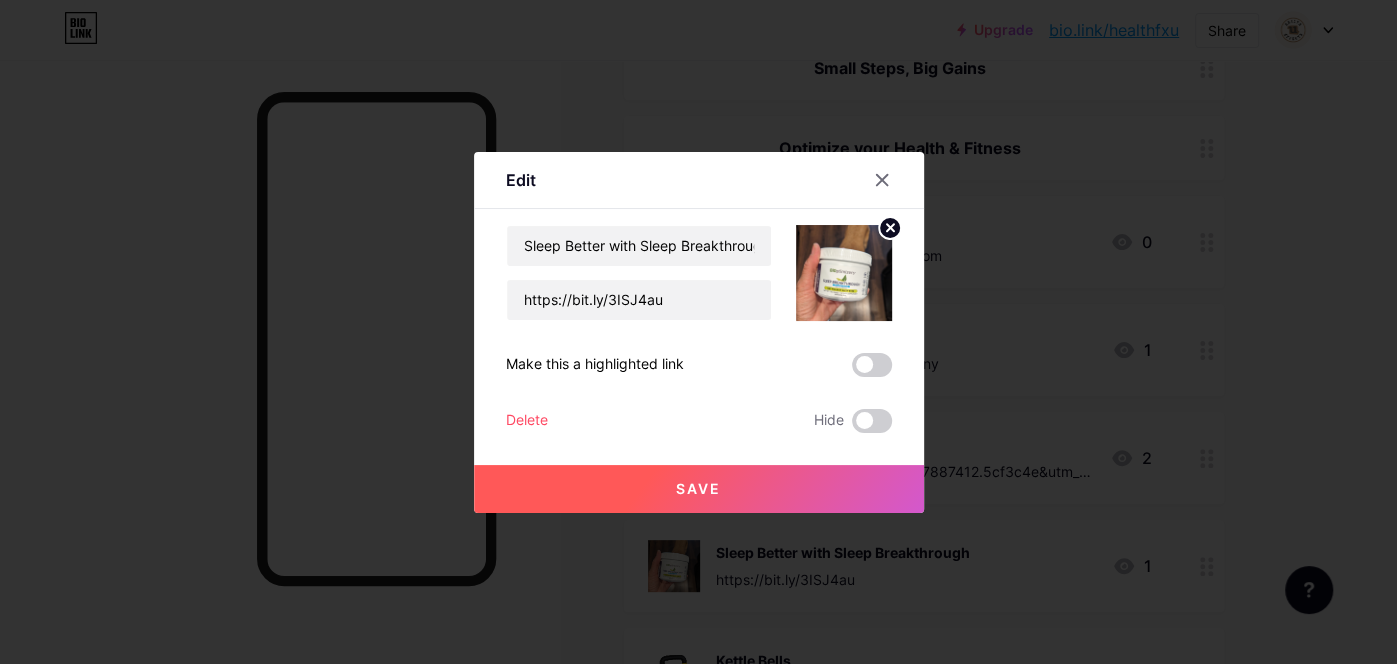 drag, startPoint x: 1203, startPoint y: 578, endPoint x: 1197, endPoint y: 525, distance: 53.338543 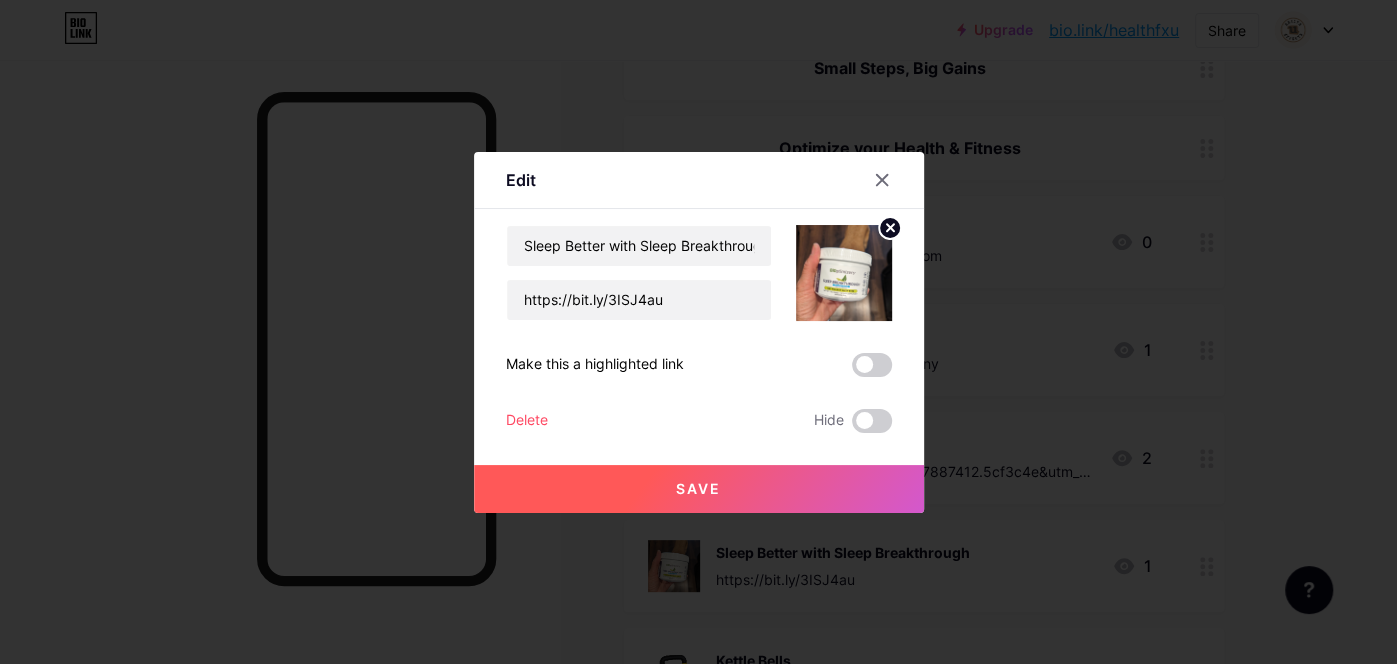 click at bounding box center (698, 332) 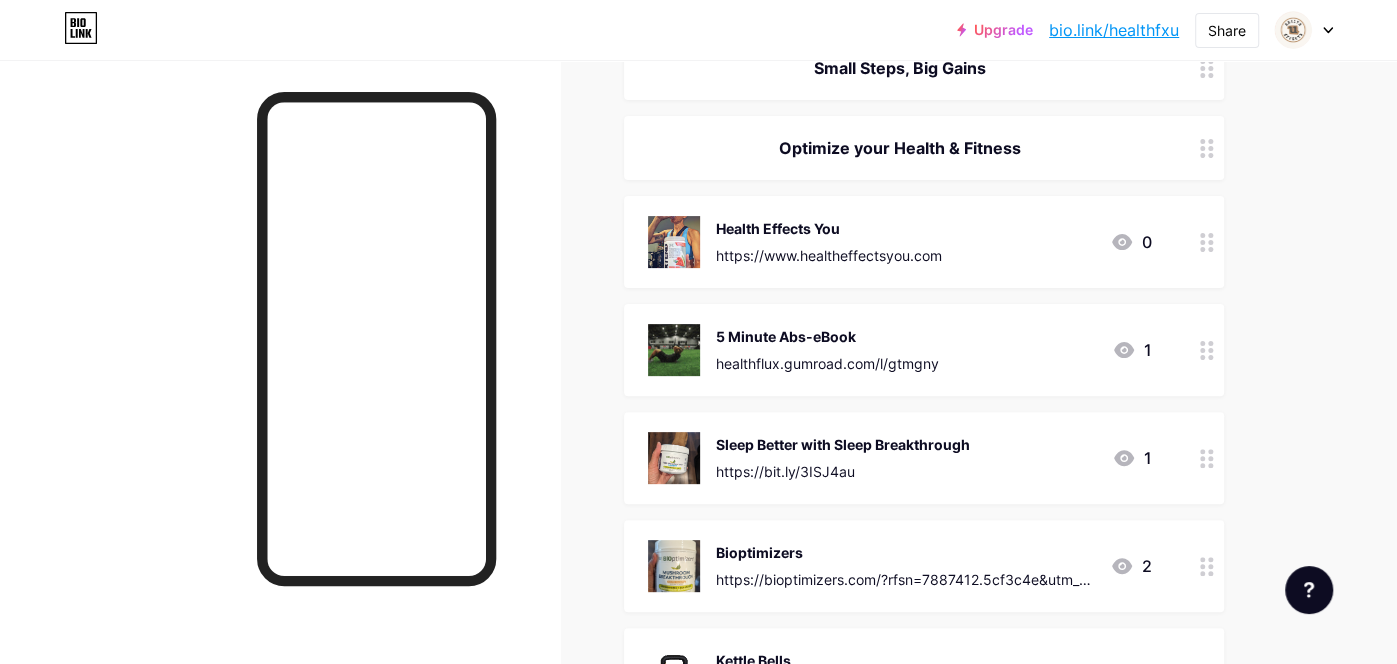 click on "Links
Posts
Design
Subscribers
NEW
Stats
Settings       + ADD LINK     + ADD EMBED
+ Add header
Small Steps, Big Gains
Optimize your Health & Fitness
Health Effects You
https://www.healtheffectsyou.com
0
5 Minute Abs-eBook
healthflux.gumroad.com/l/gtmgny
1
Sleep Better with Sleep Breakthrough
https://bit.ly/3ISJ4au
1
Bioptimizers
https://bioptimizers.com/?rfsn=7887412.5cf3c4e&utm_source=refersion&utm_medium=affiliate&utm_campaign=7887412.5cf3c4e
2
Kettle Bells
https://amzn.to/46ZPIoU" at bounding box center [654, 1087] 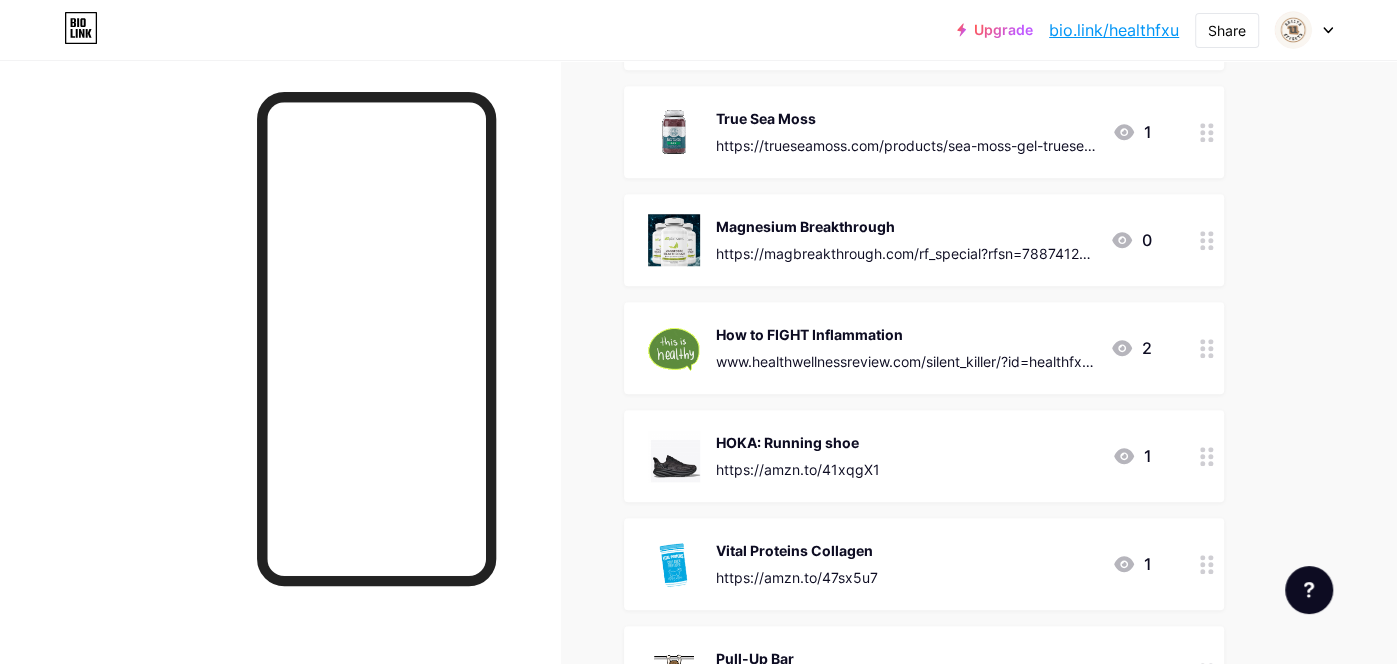 scroll, scrollTop: 1079, scrollLeft: 0, axis: vertical 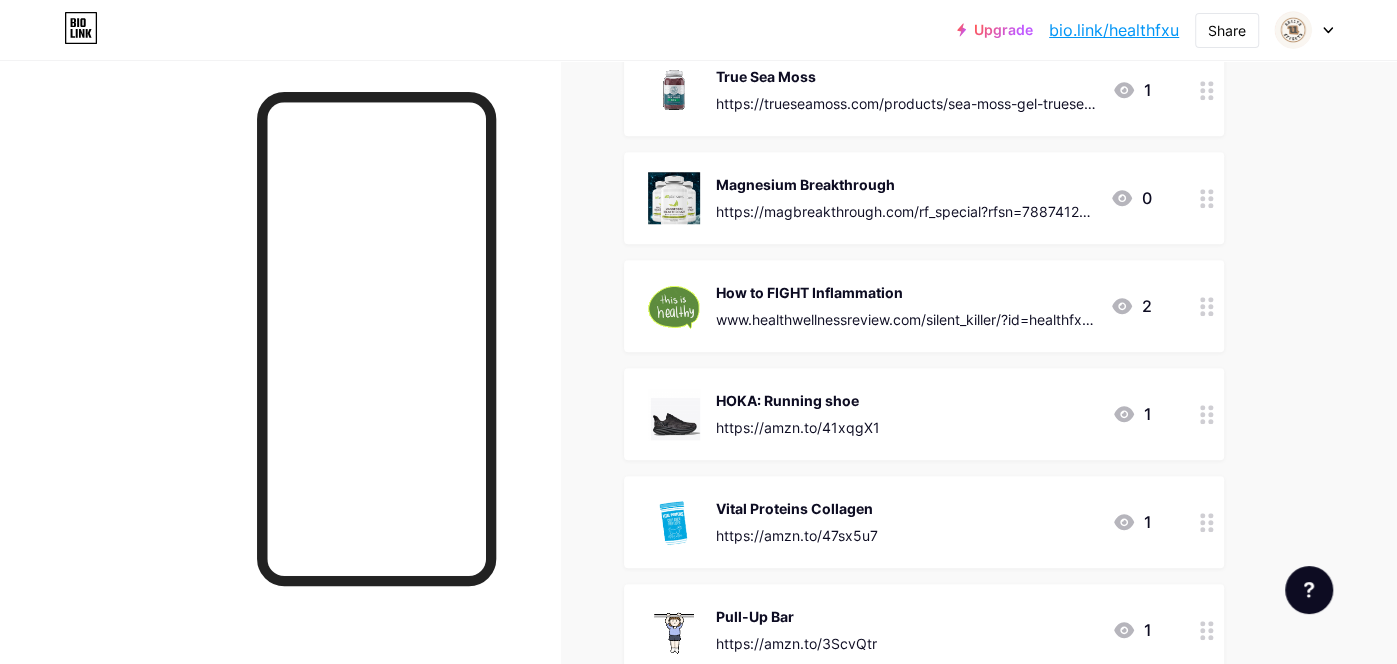 click on "www.healthwellnessreview.com/silent_killer/?id=healthfxu&tid=smoothie" at bounding box center (905, 319) 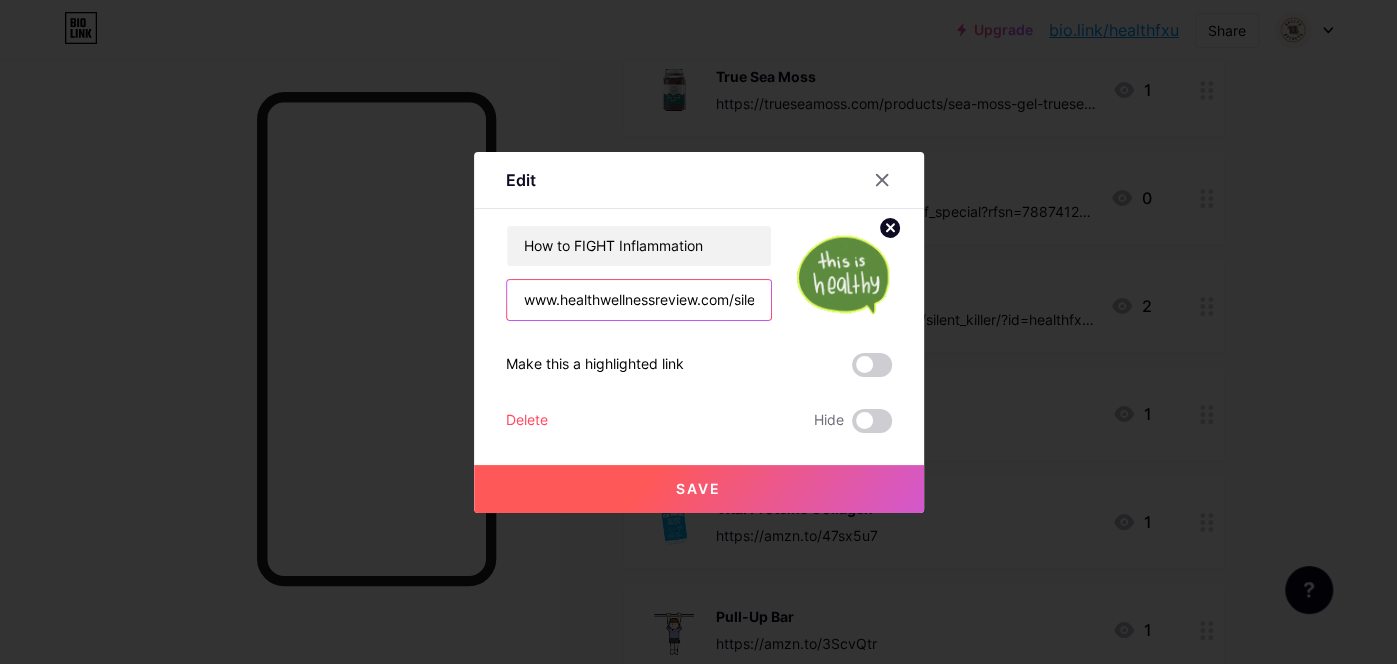 click on "www.healthwellnessreview.com/silent_killer/?id=healthfxu&tid=smoothie" at bounding box center (639, 300) 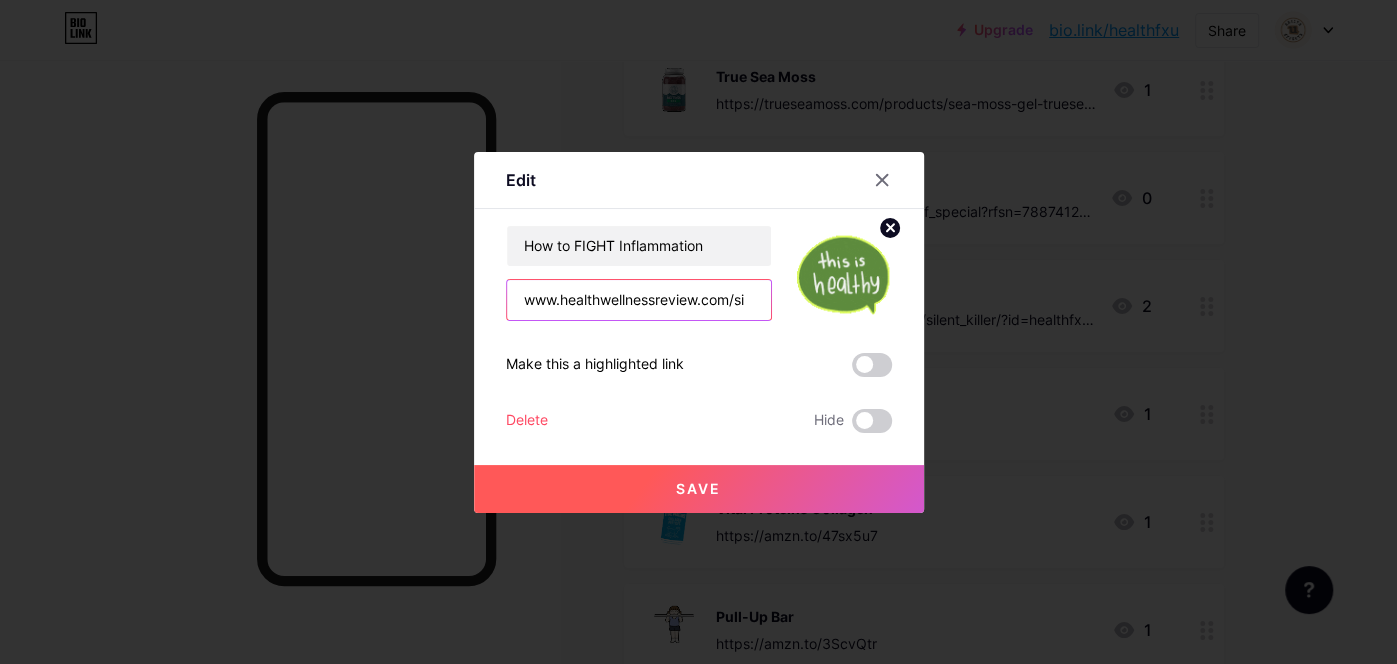scroll, scrollTop: 0, scrollLeft: 0, axis: both 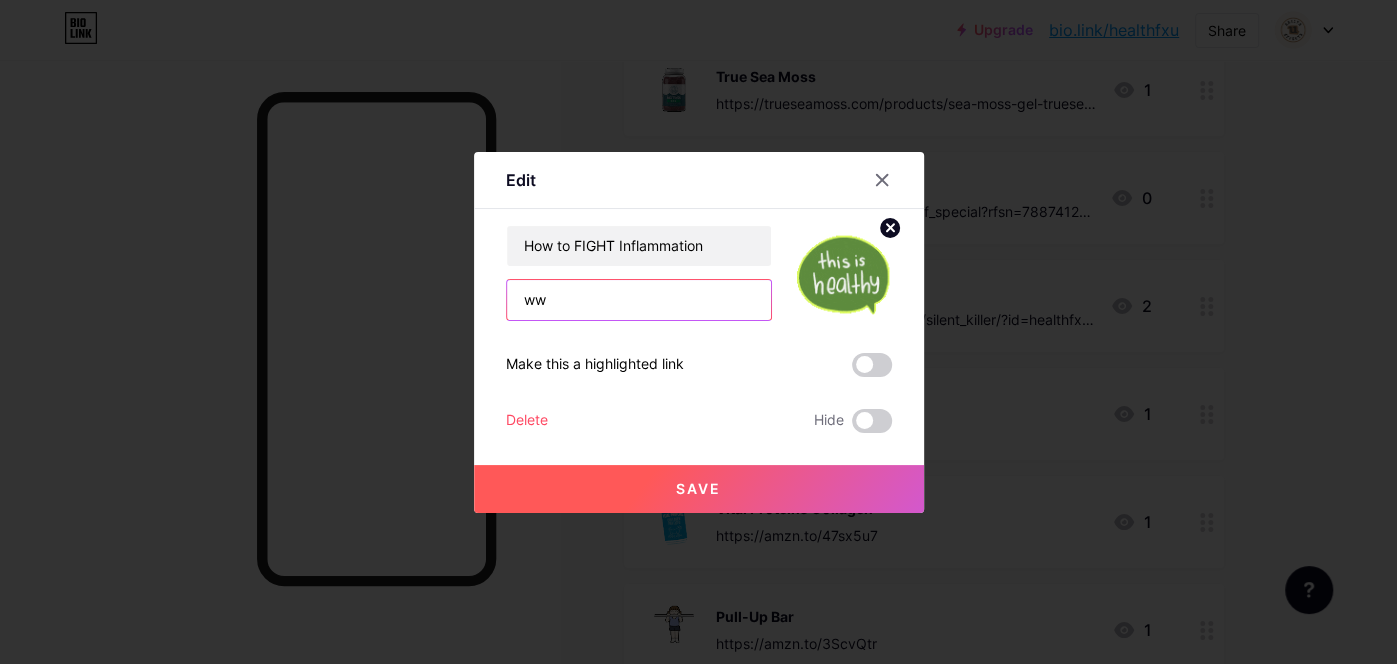 type on "w" 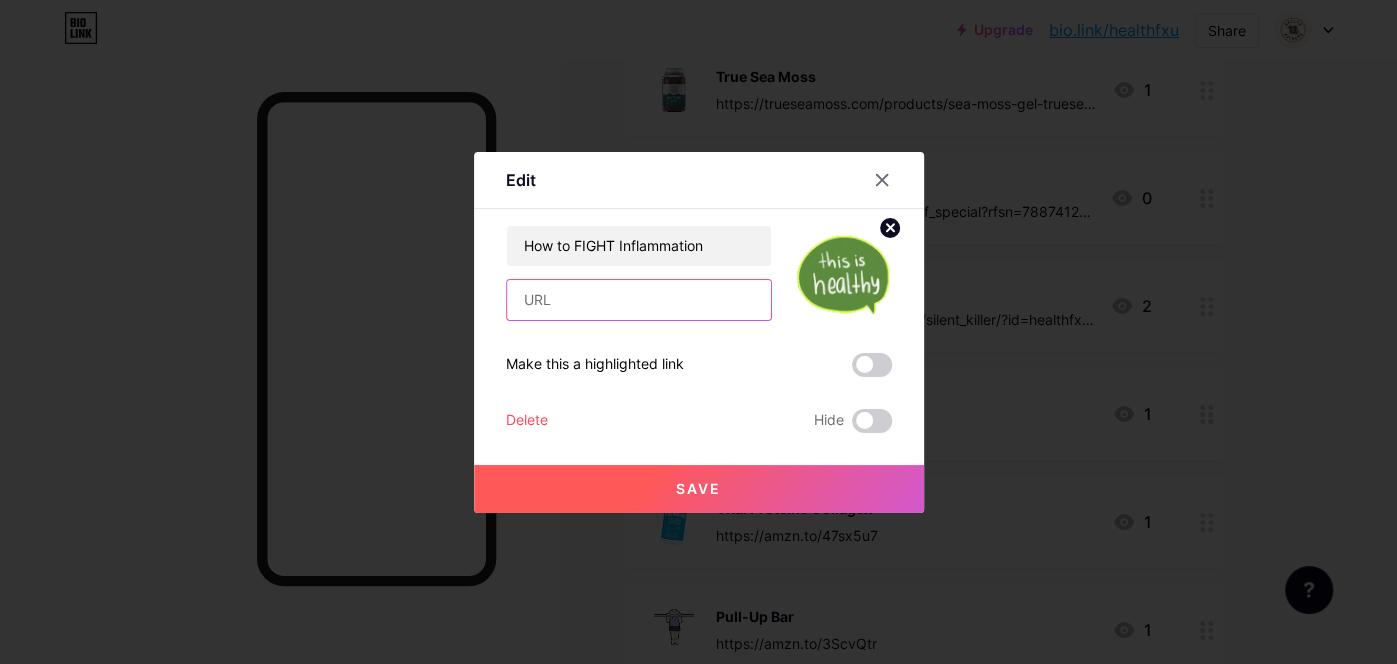 paste on "https://healtheffectsyou.com/blog/" 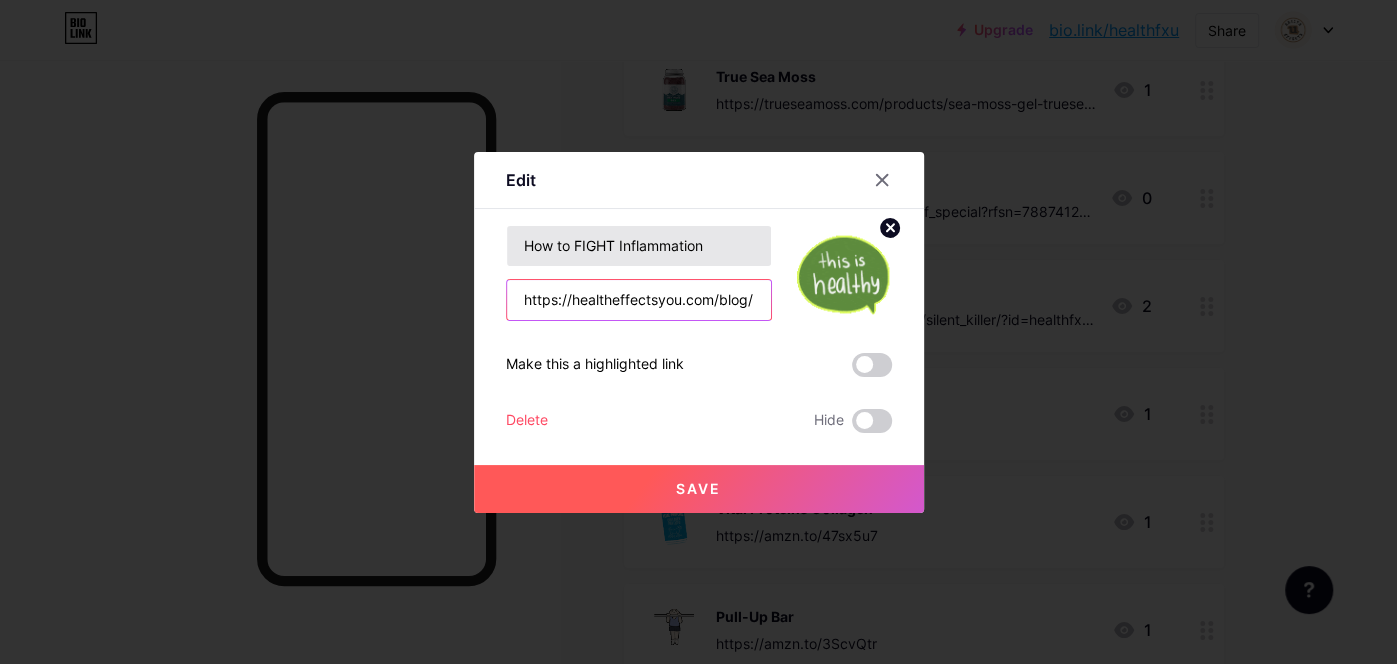 type on "https://healtheffectsyou.com/blog/" 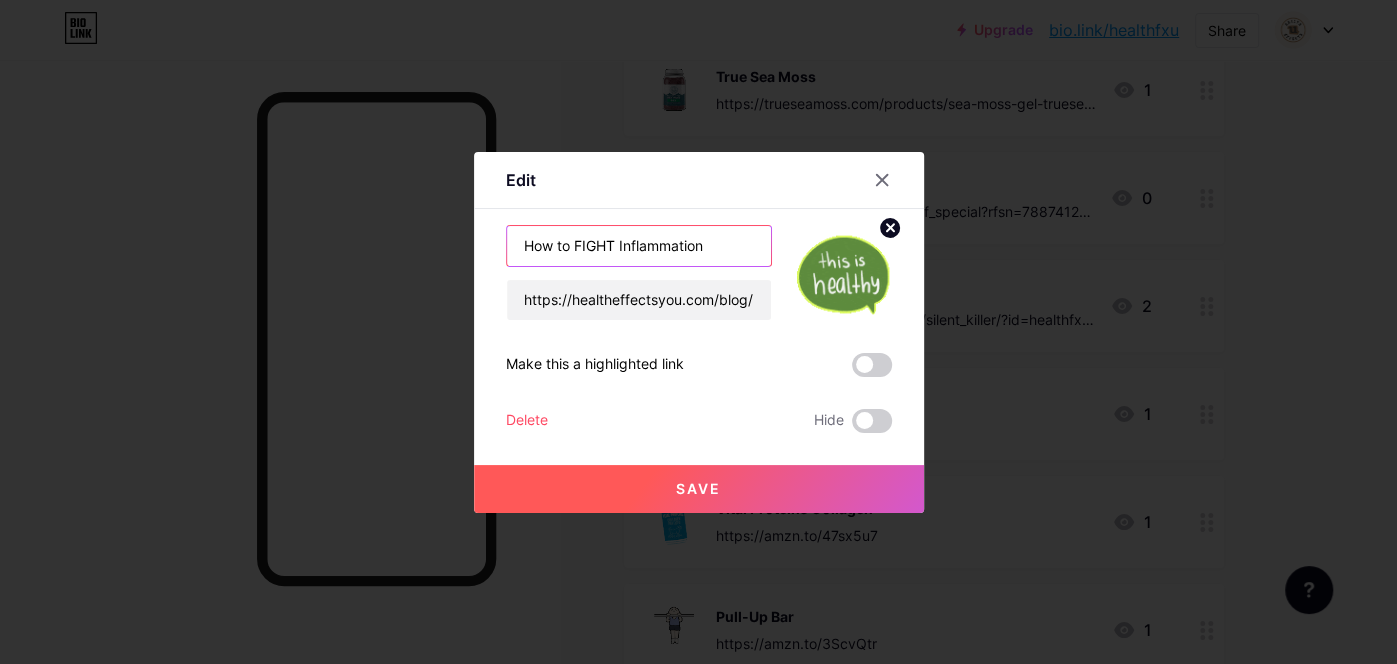 click on "How to FIGHT Inflammation" at bounding box center [639, 246] 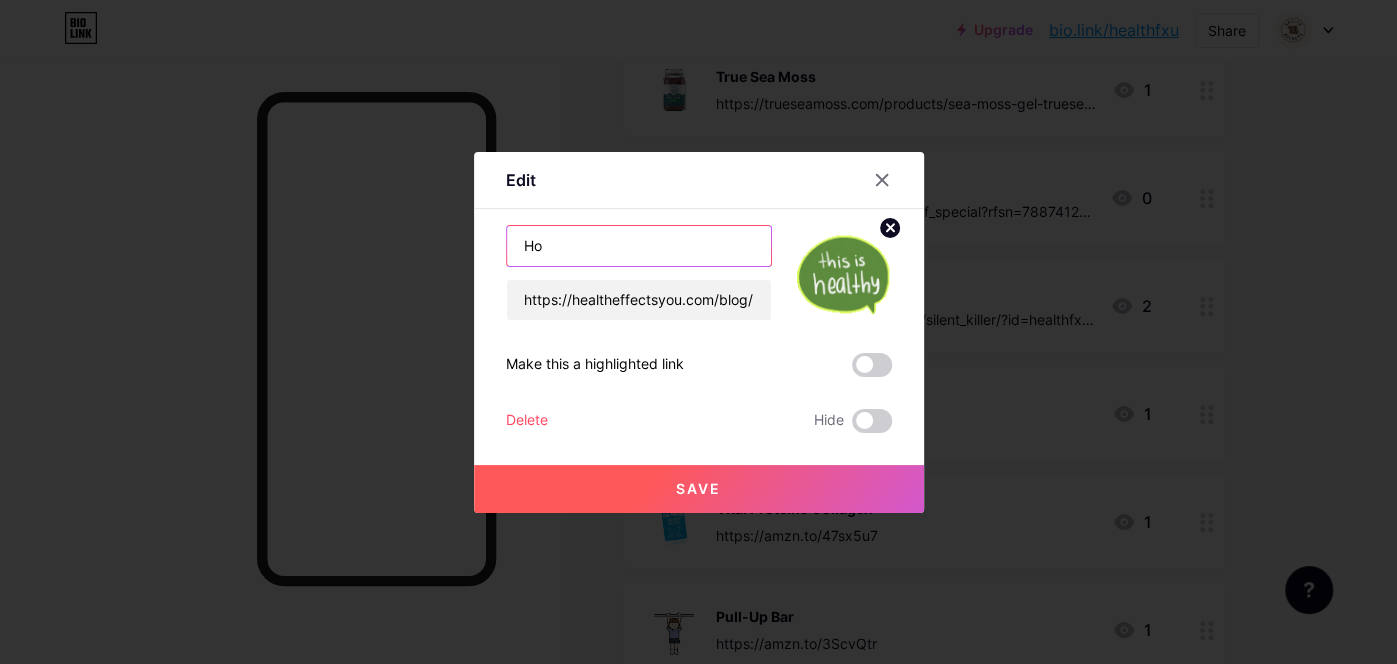 type on "H" 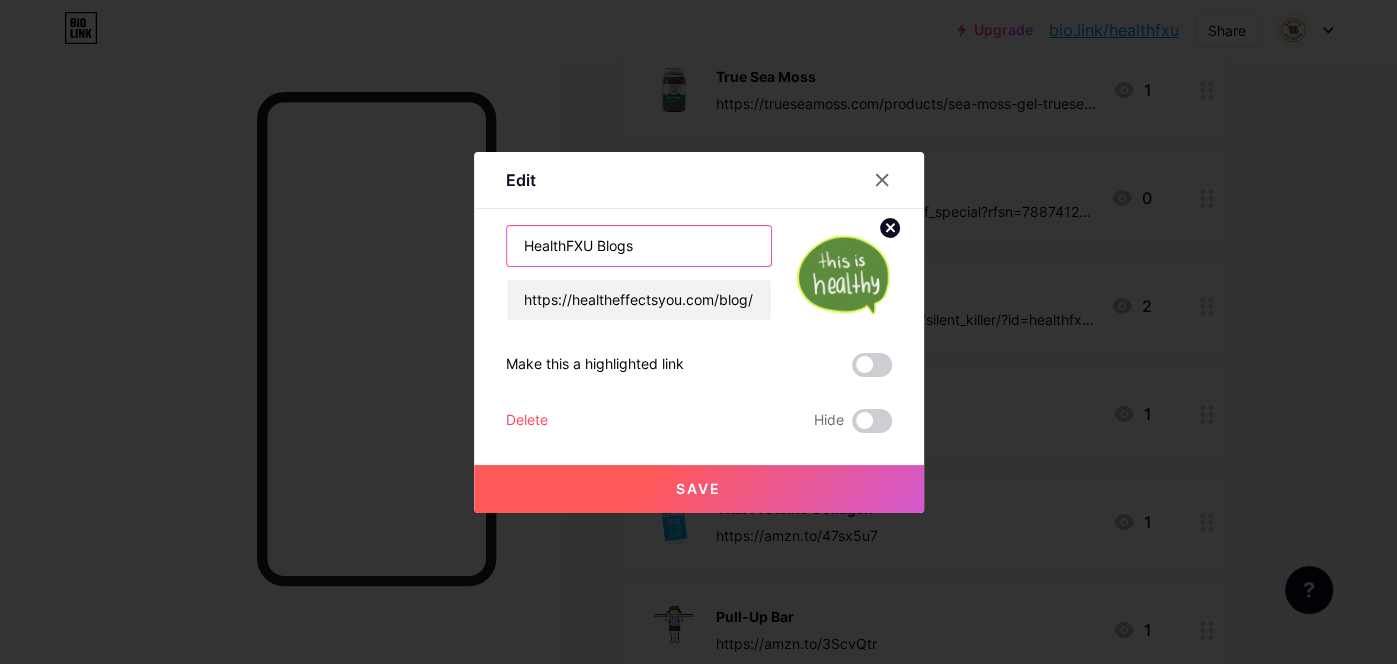type on "HealthFXU Blogs" 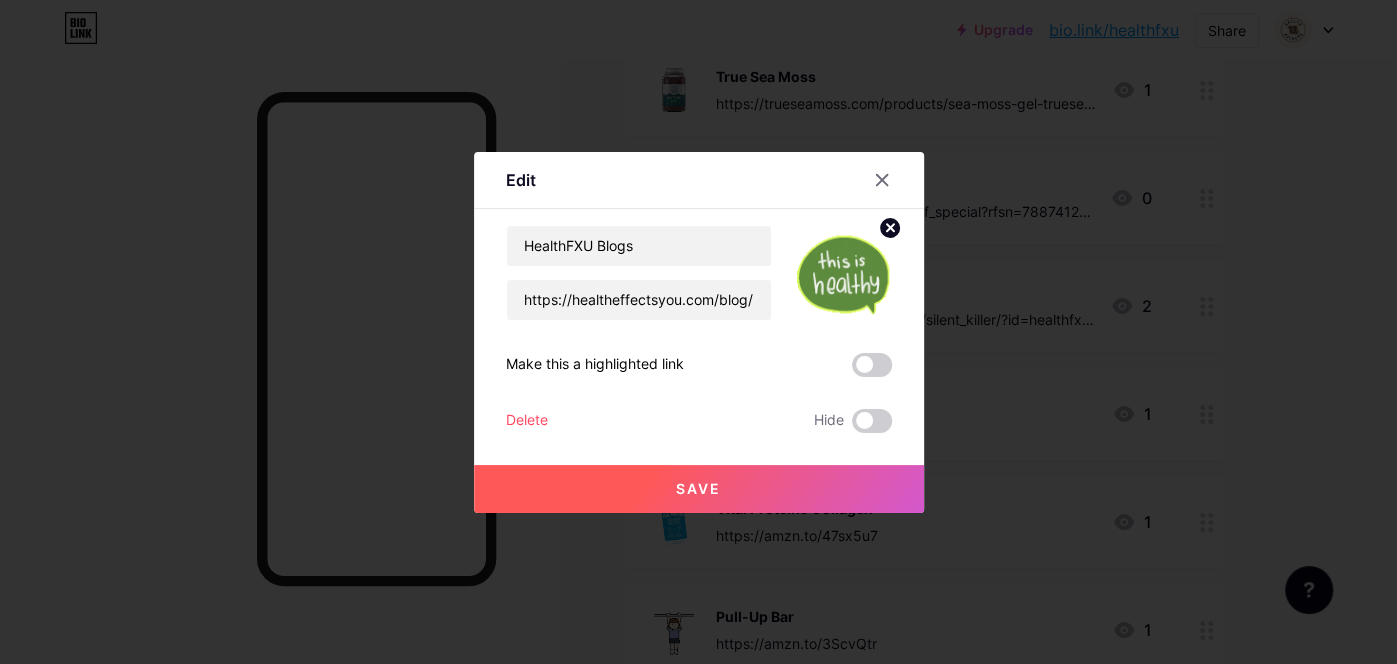 click 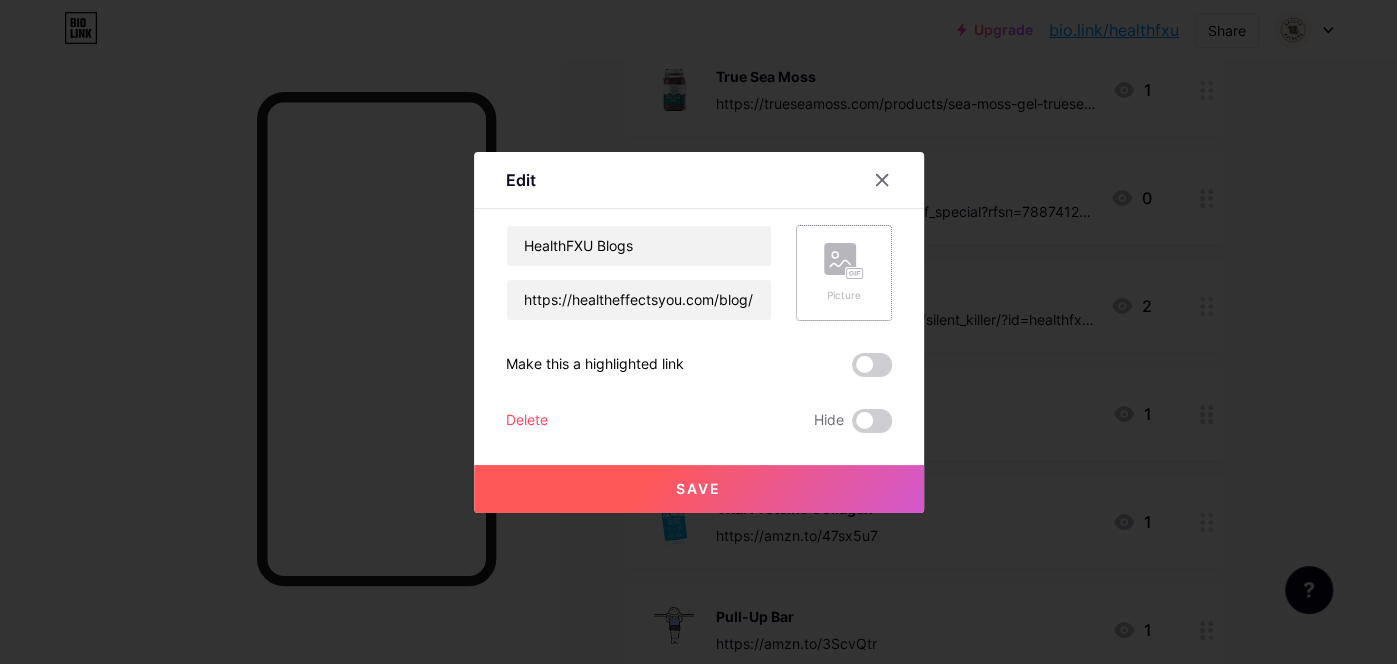 click 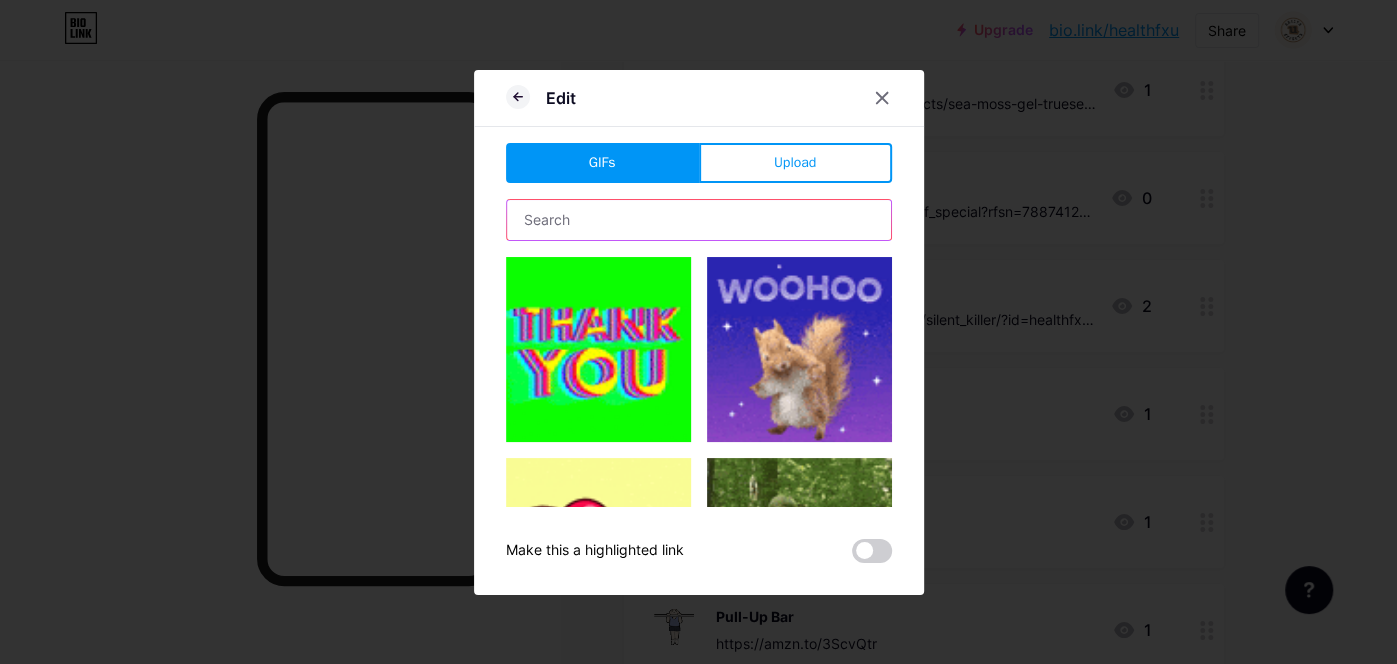 click at bounding box center [699, 220] 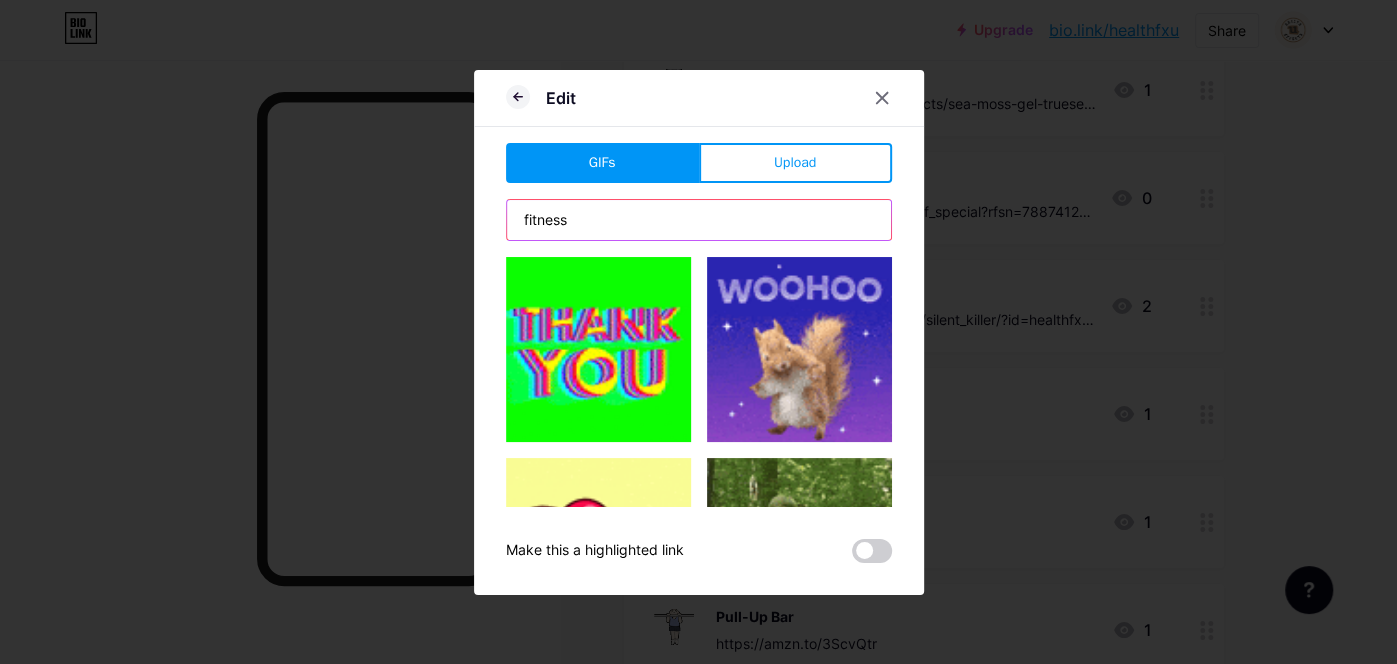 type on "fitness" 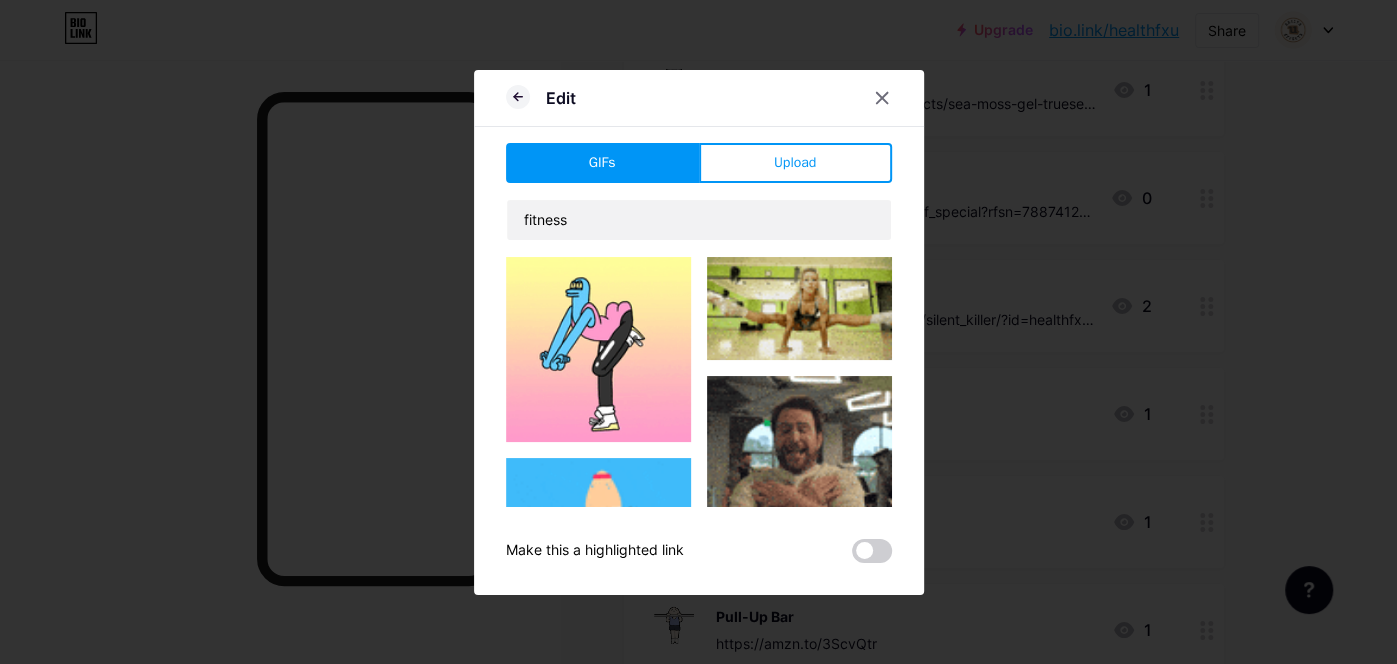 click on "Edit       GIFs     Upload       Content
YouTube
Play YouTube video without leaving your page.
ADD
Vimeo
Play Vimeo video without leaving your page.
ADD
Tiktok
Grow your TikTok following
ADD
Tweet
Embed a tweet.
ADD
Reddit
Showcase your Reddit profile
ADD
Spotify
Embed Spotify to play the preview of a track.
ADD
Twitch
Play Twitch video without leaving your page.
ADD
ADD" at bounding box center (699, 332) 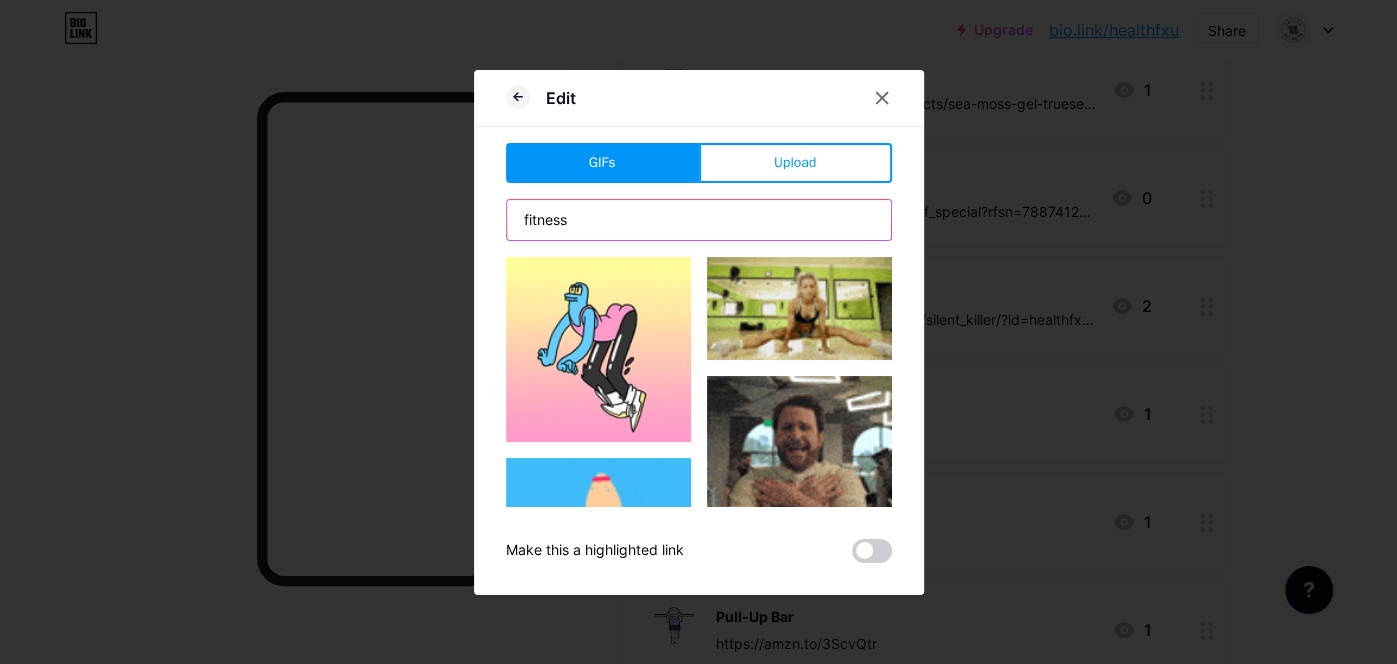 click on "fitness" at bounding box center (699, 220) 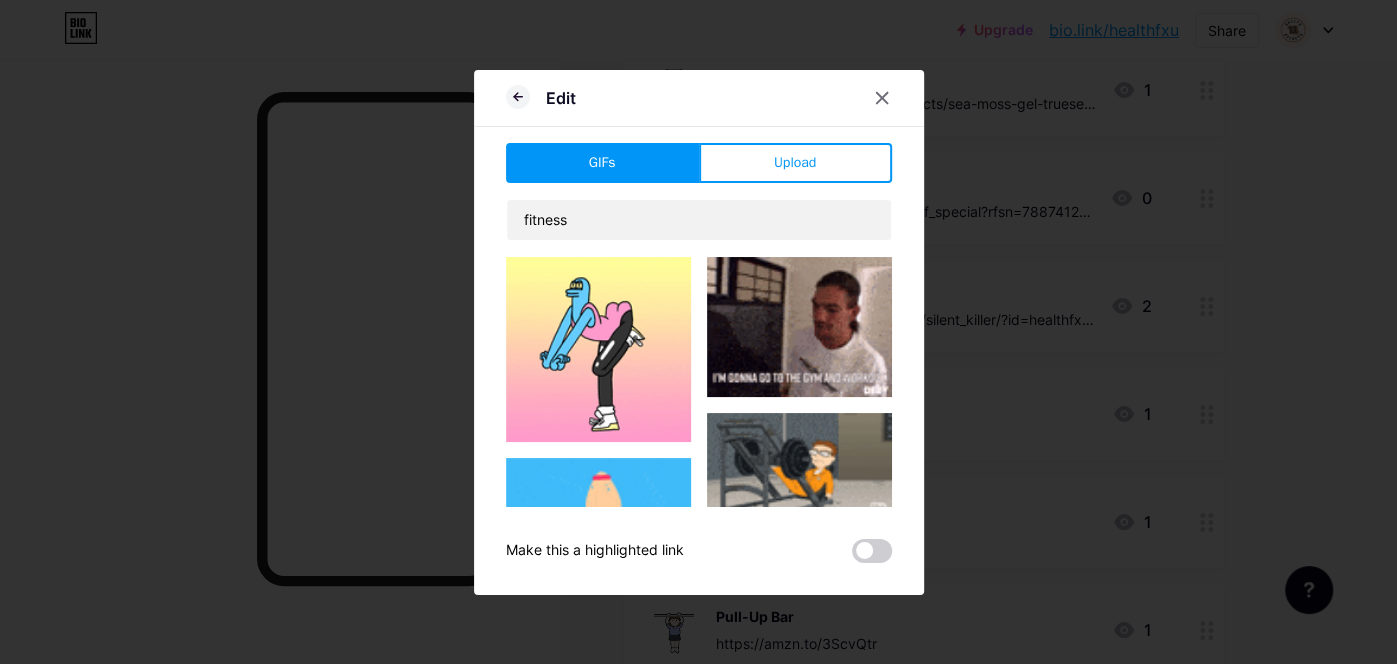 click at bounding box center [799, 465] 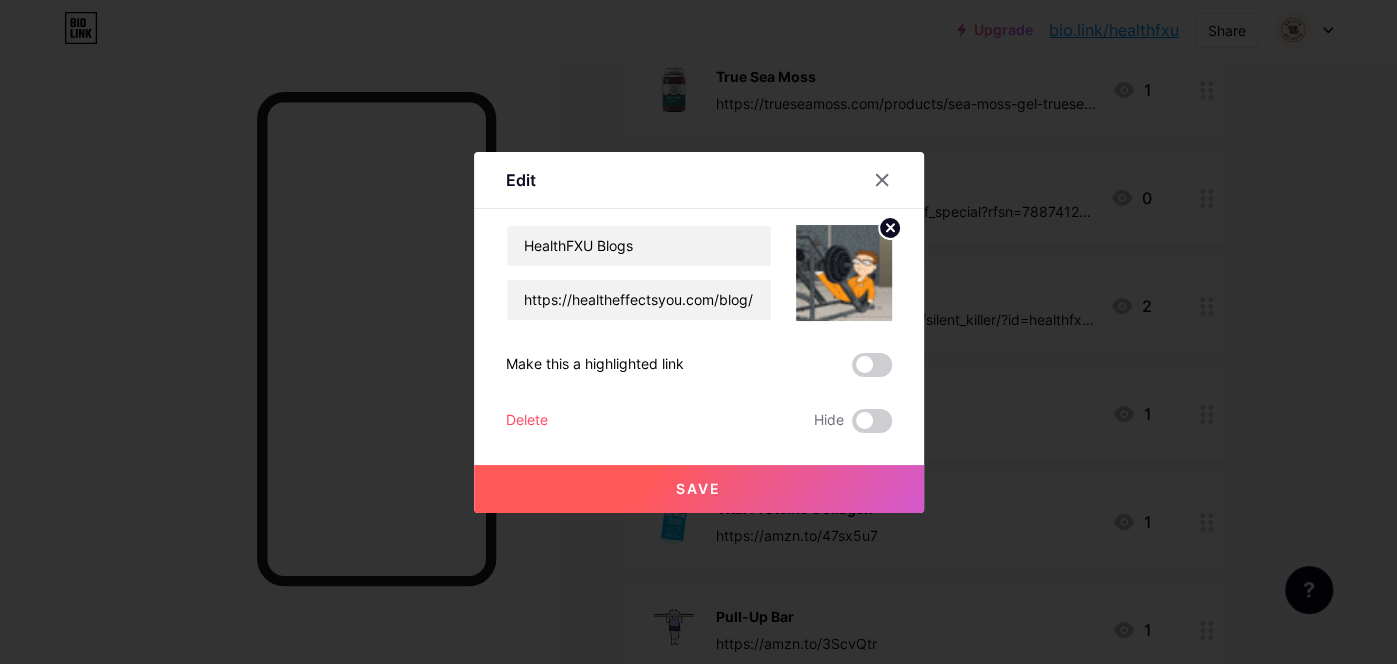 click on "Save" at bounding box center [698, 488] 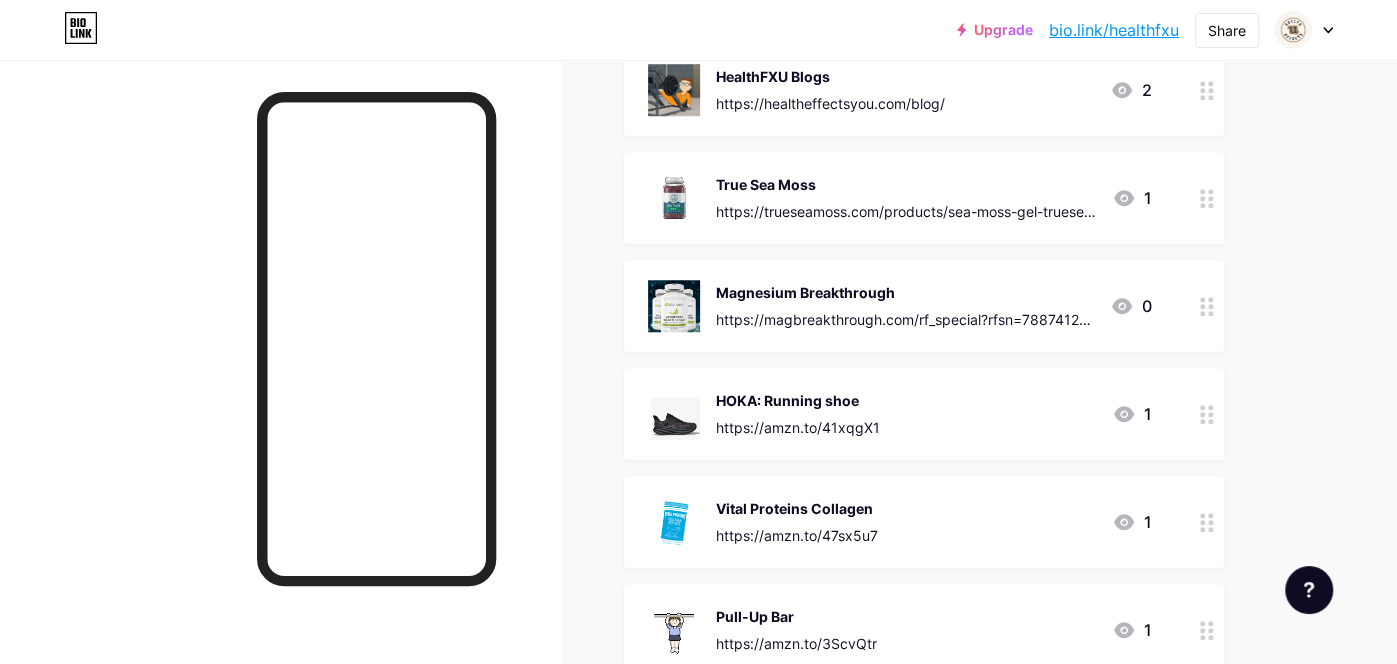 click on "Links
Posts
Design
Subscribers
NEW
Stats
Settings       + ADD LINK     + ADD EMBED
+ Add header
Small Steps, Big Gains
Optimize your Health & Fitness
Health Effects You
https://www.healtheffectsyou.com
0
5 Minute Abs-eBook
healthflux.gumroad.com/l/gtmgny
1
Sleep Better with Sleep Breakthrough
https://bit.ly/3ISJ4au
1
Bioptimizers
https://bioptimizers.com/?rfsn=7887412.5cf3c4e&utm_source=refersion&utm_medium=affiliate&utm_campaign=7887412.5cf3c4e
2
Kettle Bells
https://amzn.to/46ZPIoU" at bounding box center [654, 287] 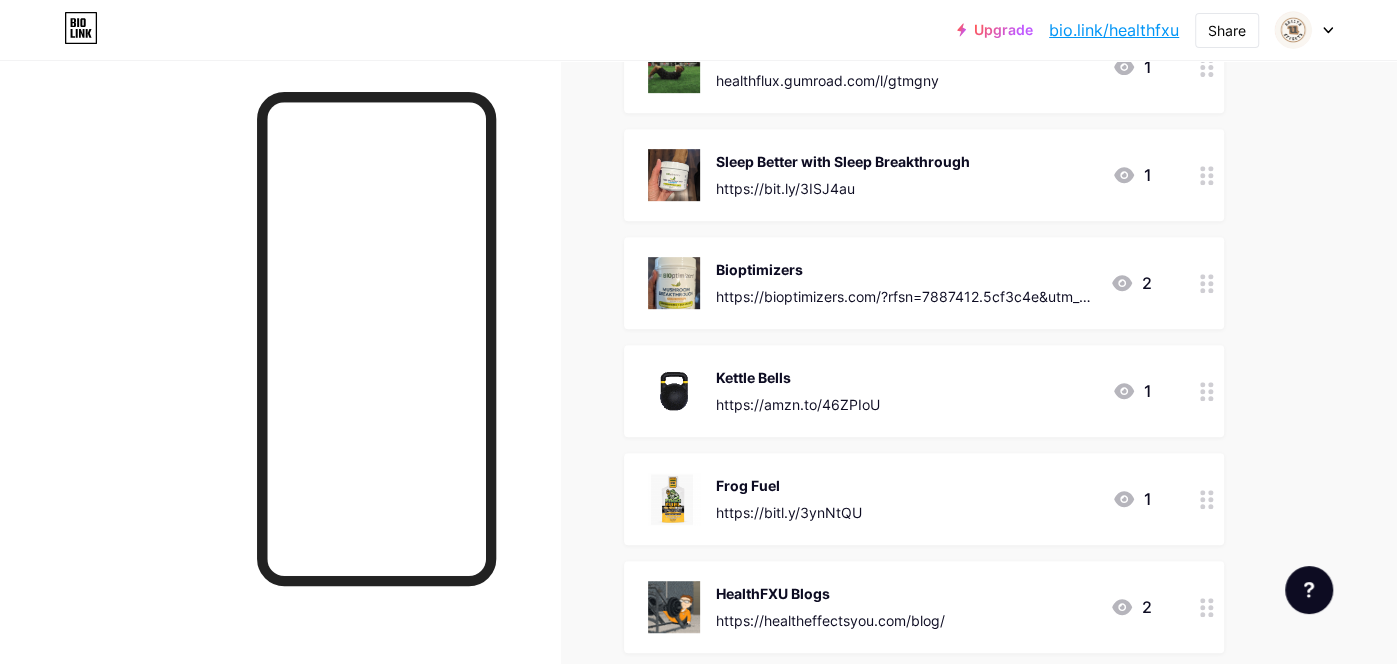 scroll, scrollTop: 559, scrollLeft: 0, axis: vertical 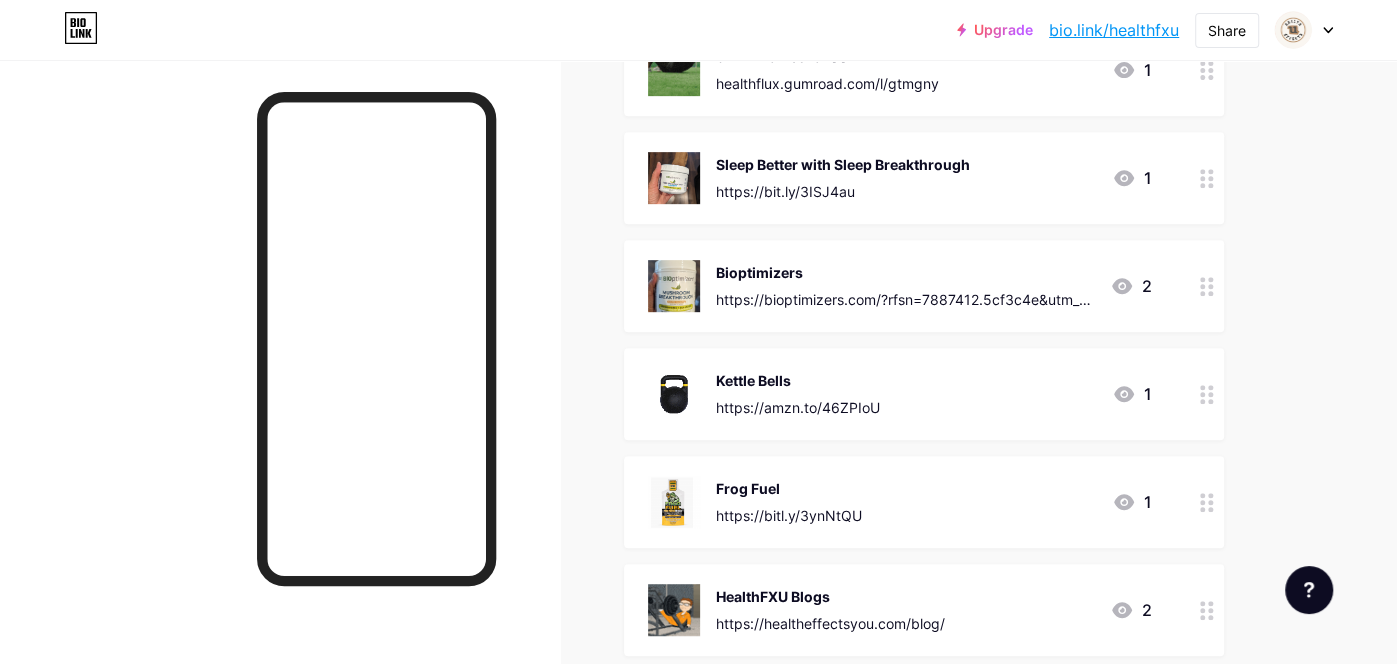 click 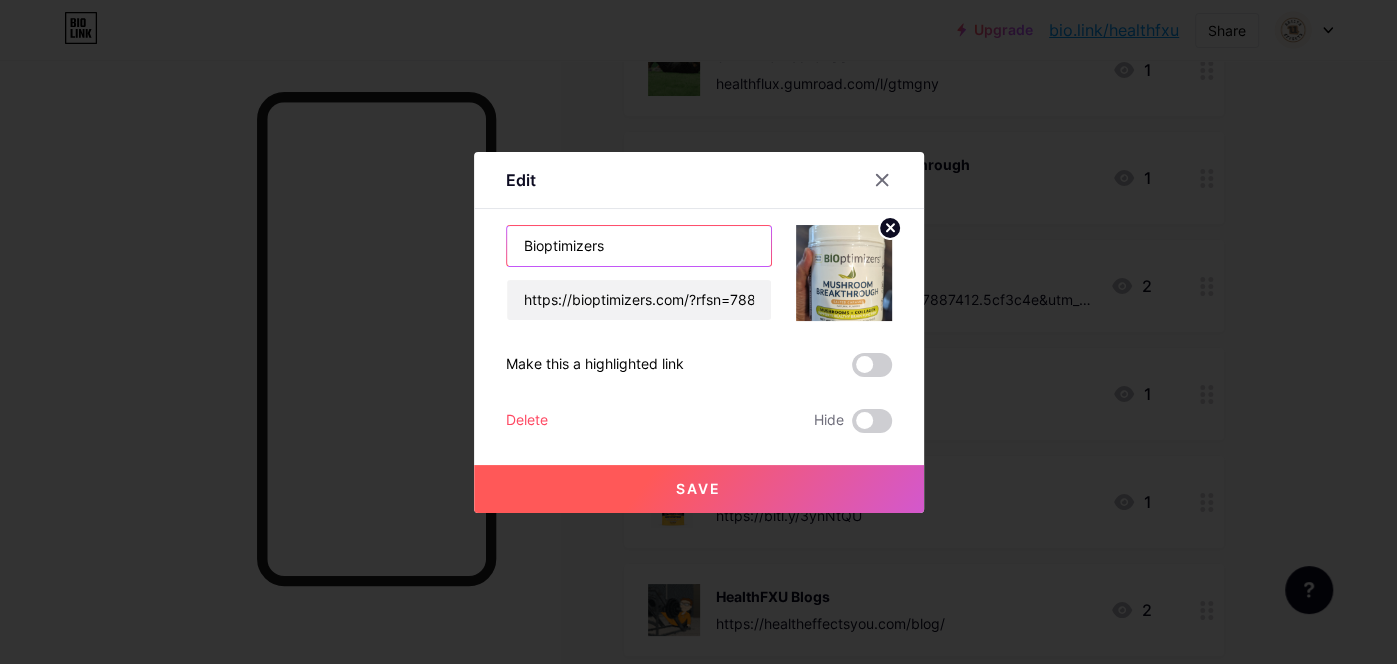 click on "Bioptimizers" at bounding box center (639, 246) 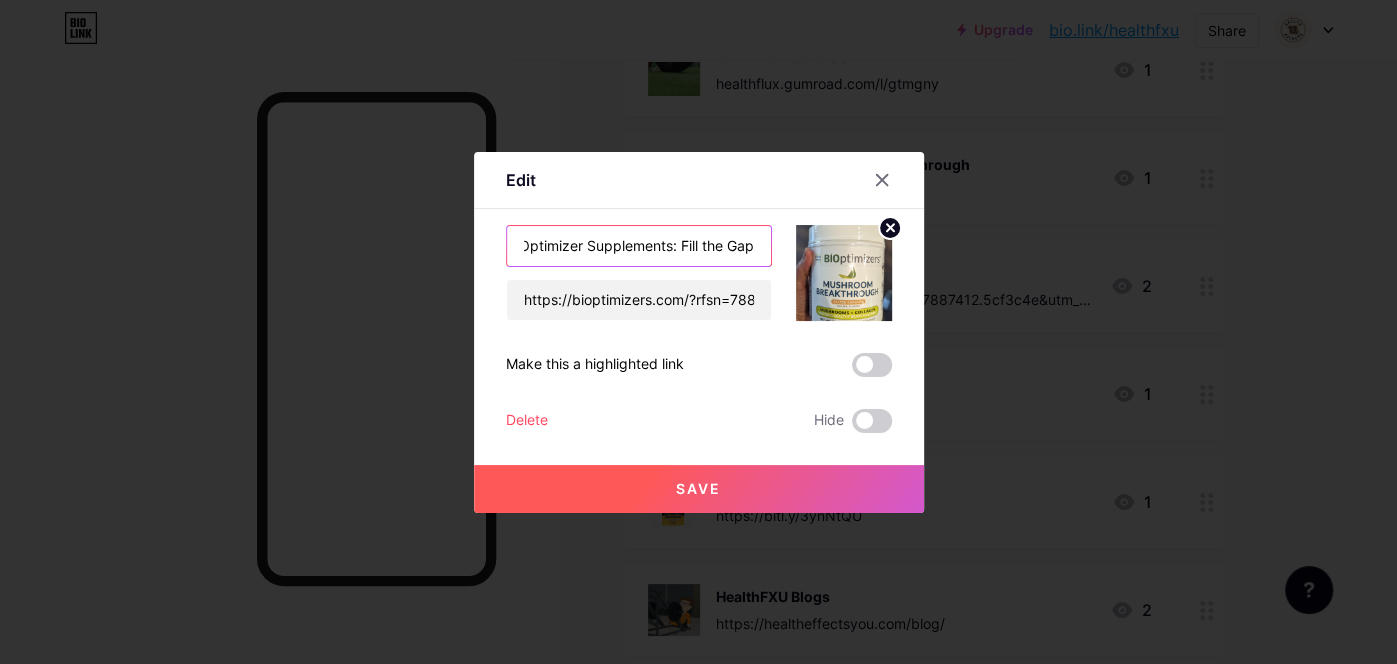 scroll, scrollTop: 0, scrollLeft: 25, axis: horizontal 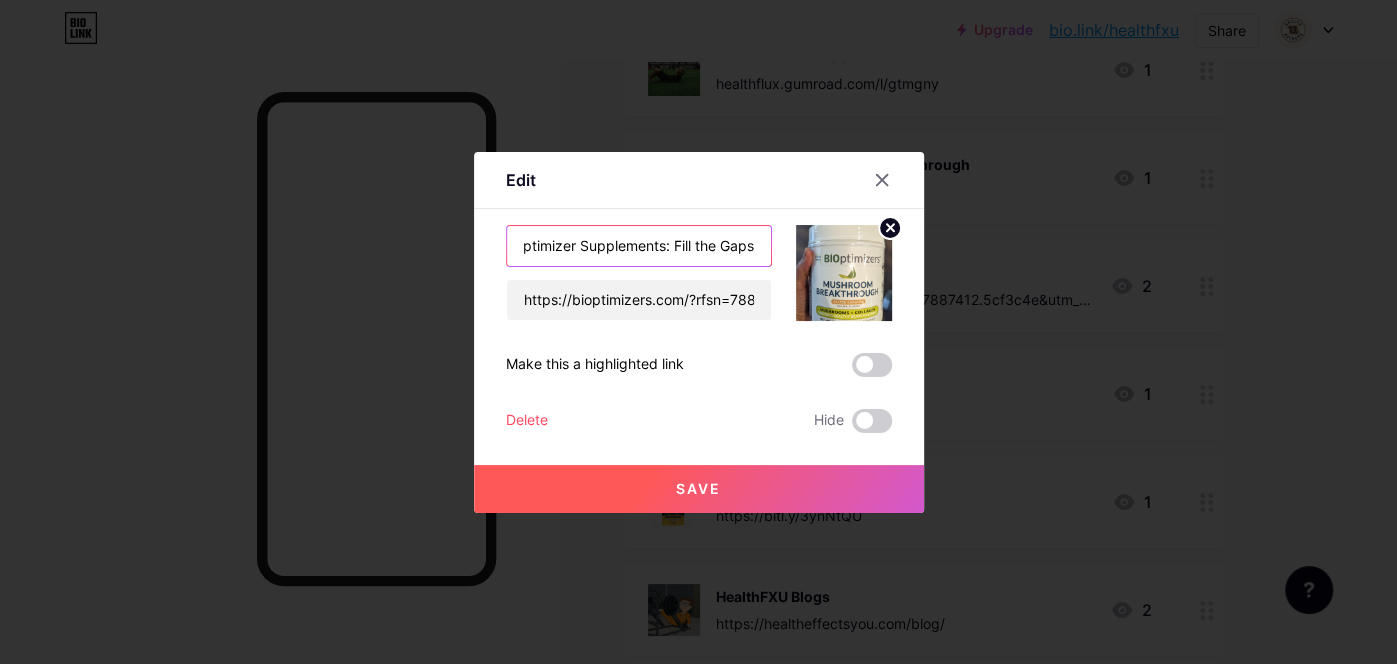 type on "BIOptimizer Supplements: Fill the Gaps" 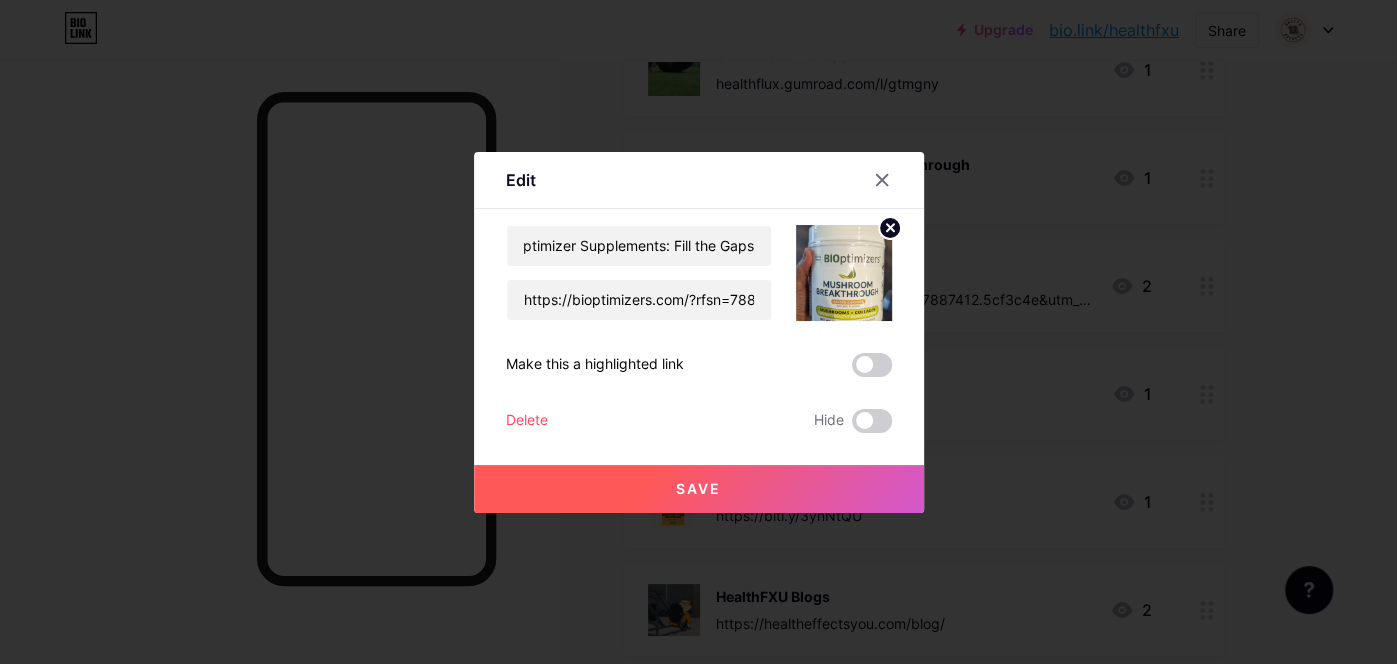click on "Save" at bounding box center [699, 489] 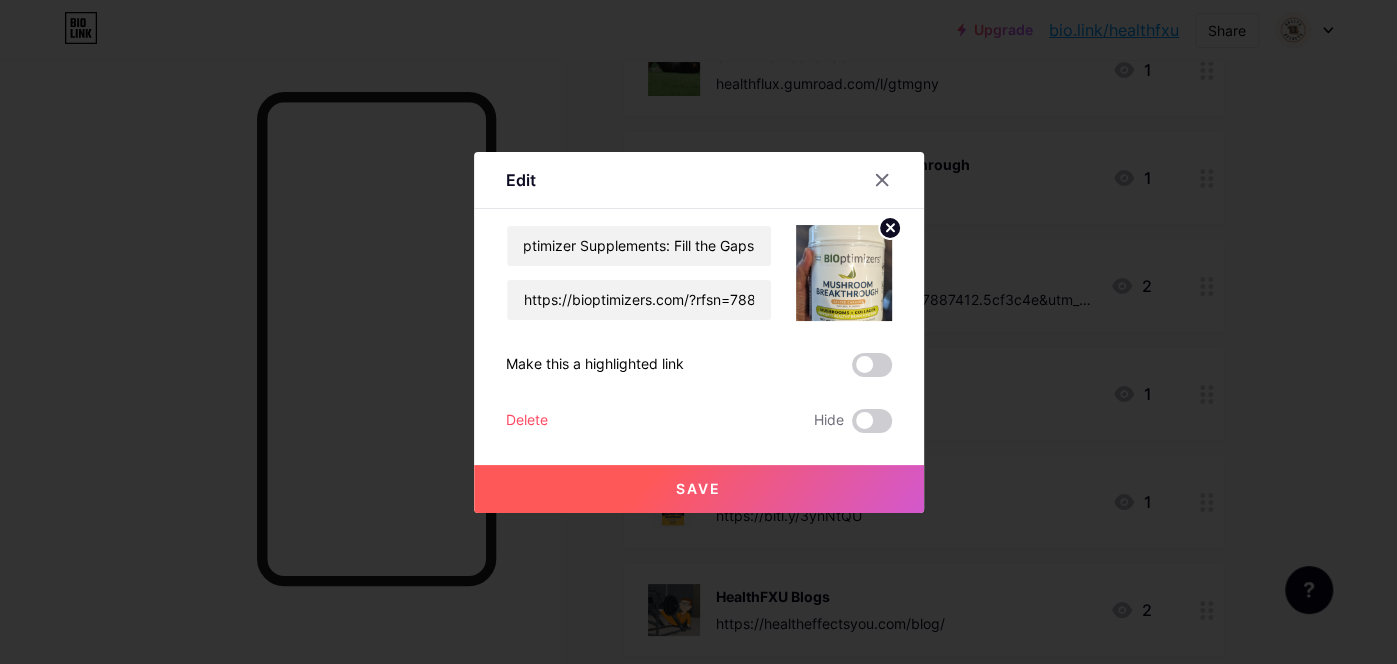 scroll, scrollTop: 0, scrollLeft: 0, axis: both 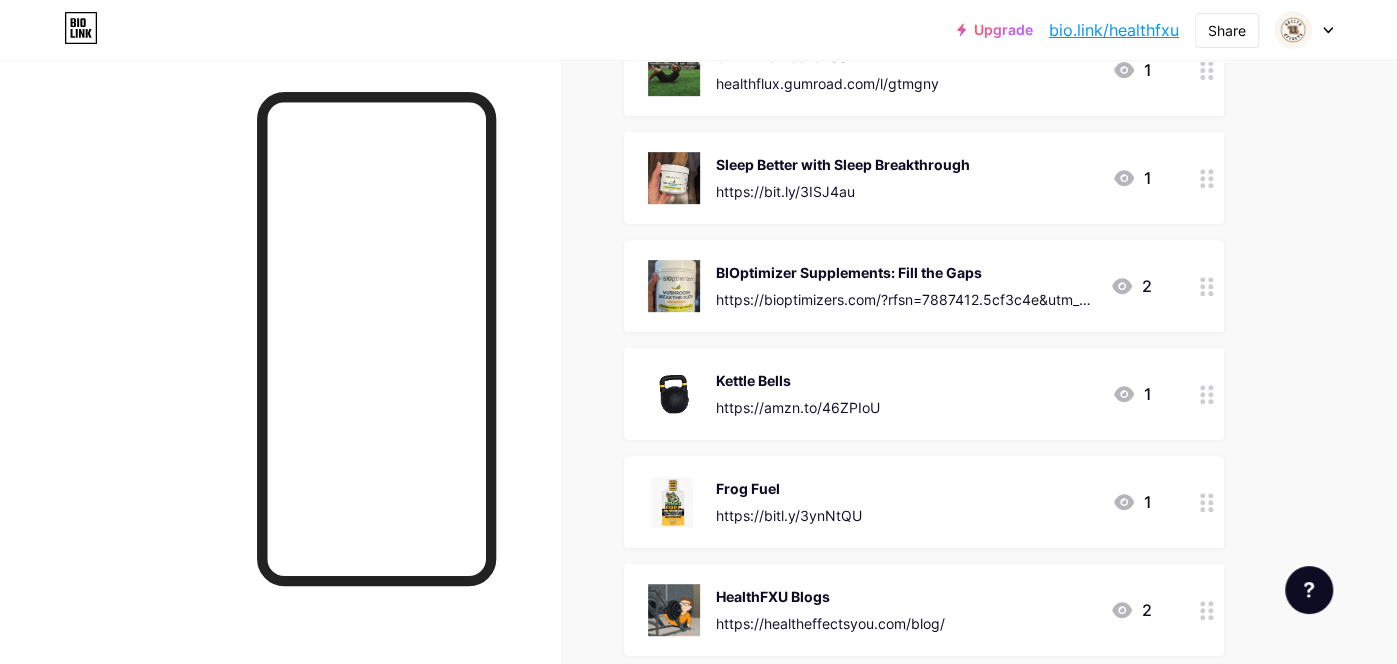 click on "Kettle Bells" at bounding box center (798, 380) 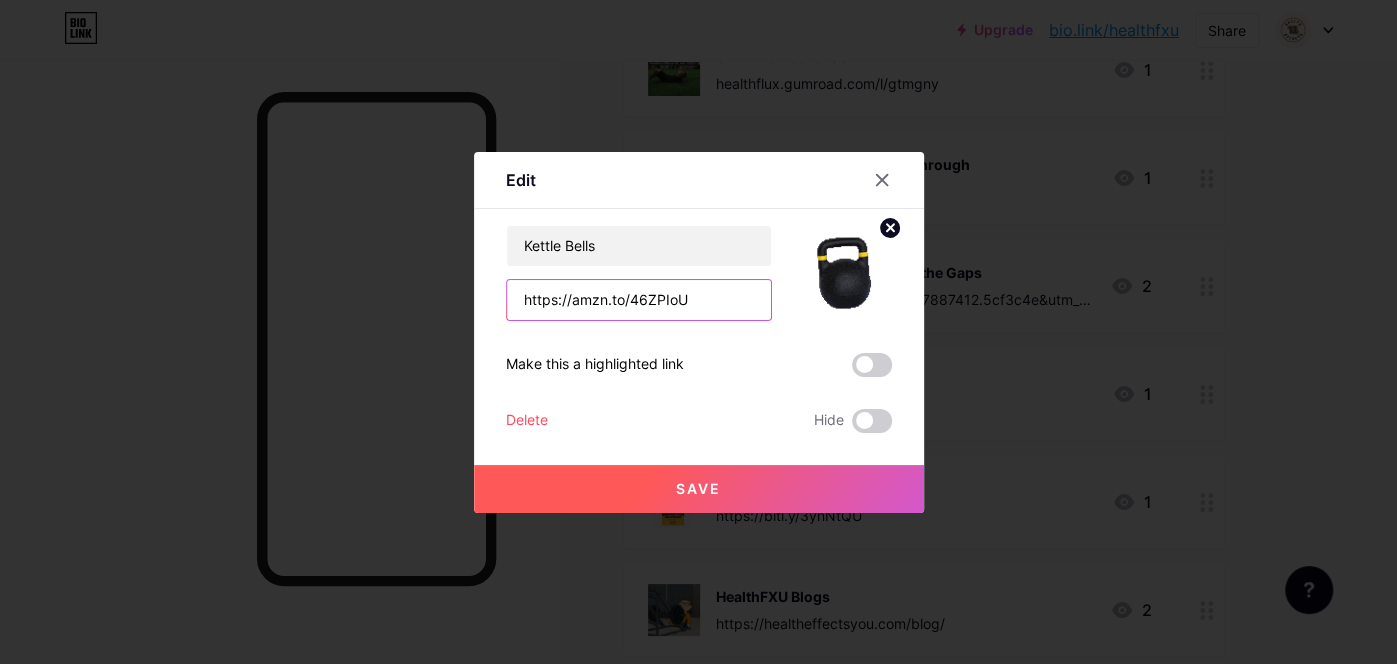 click on "https://amzn.to/46ZPIoU" at bounding box center [639, 300] 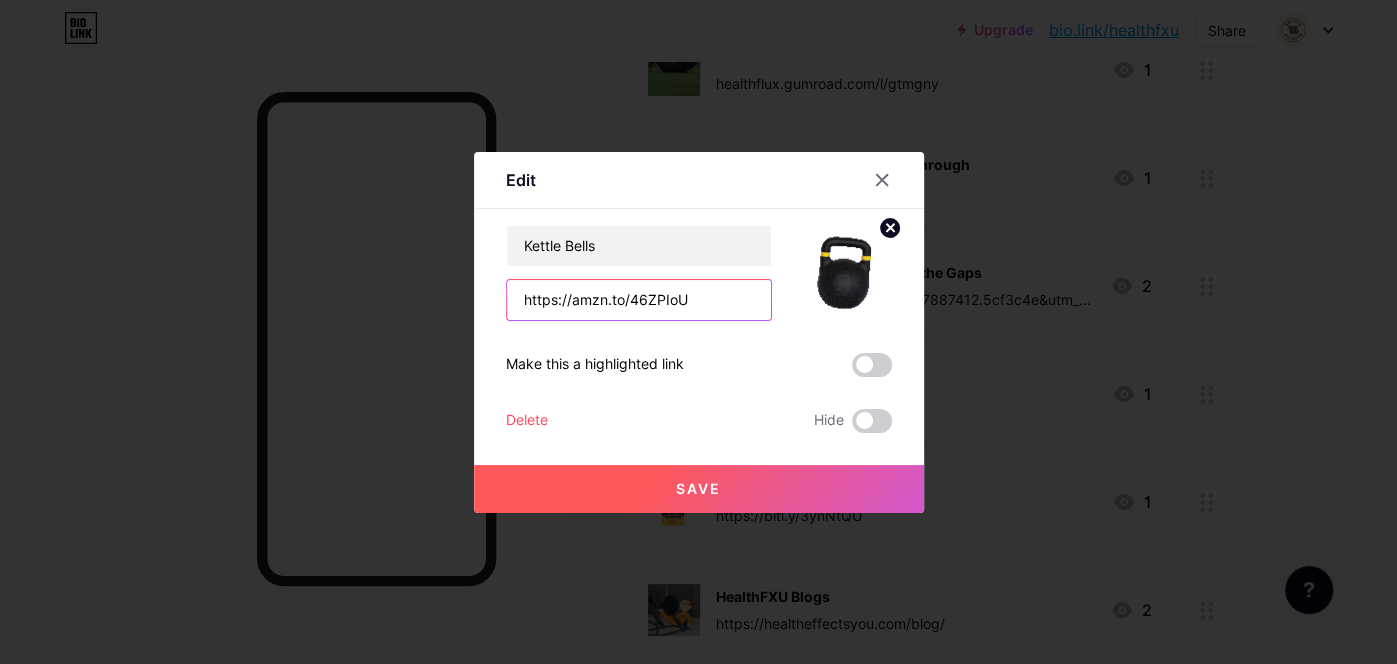 click on "https://amzn.to/46ZPIoU" at bounding box center [639, 300] 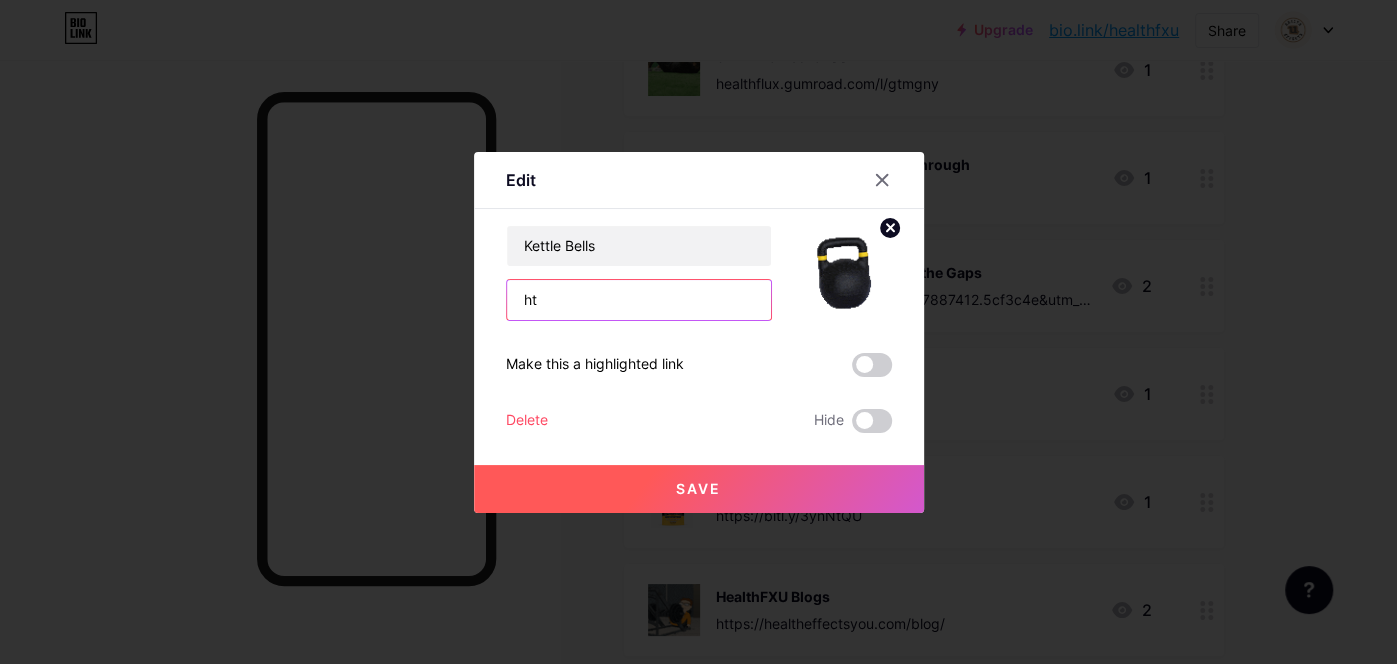 type on "h" 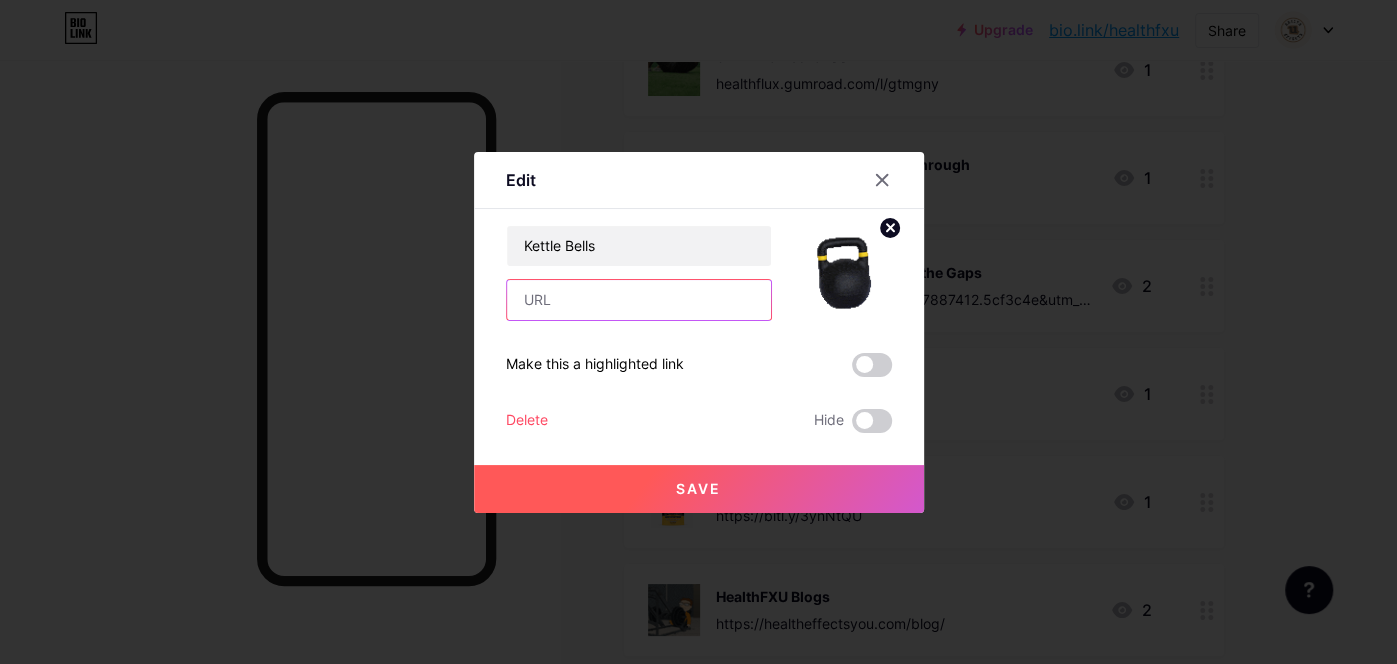 paste on "https://amzn.to/45vFLSN" 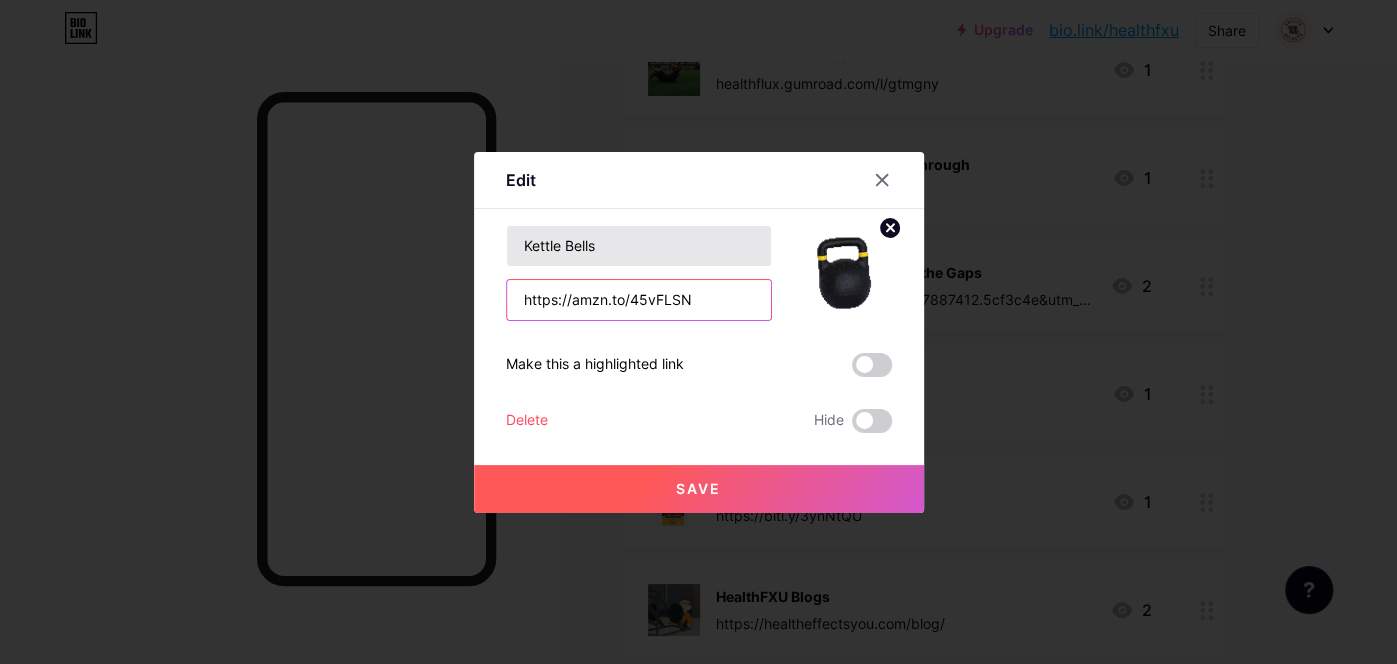 type on "https://amzn.to/45vFLSN" 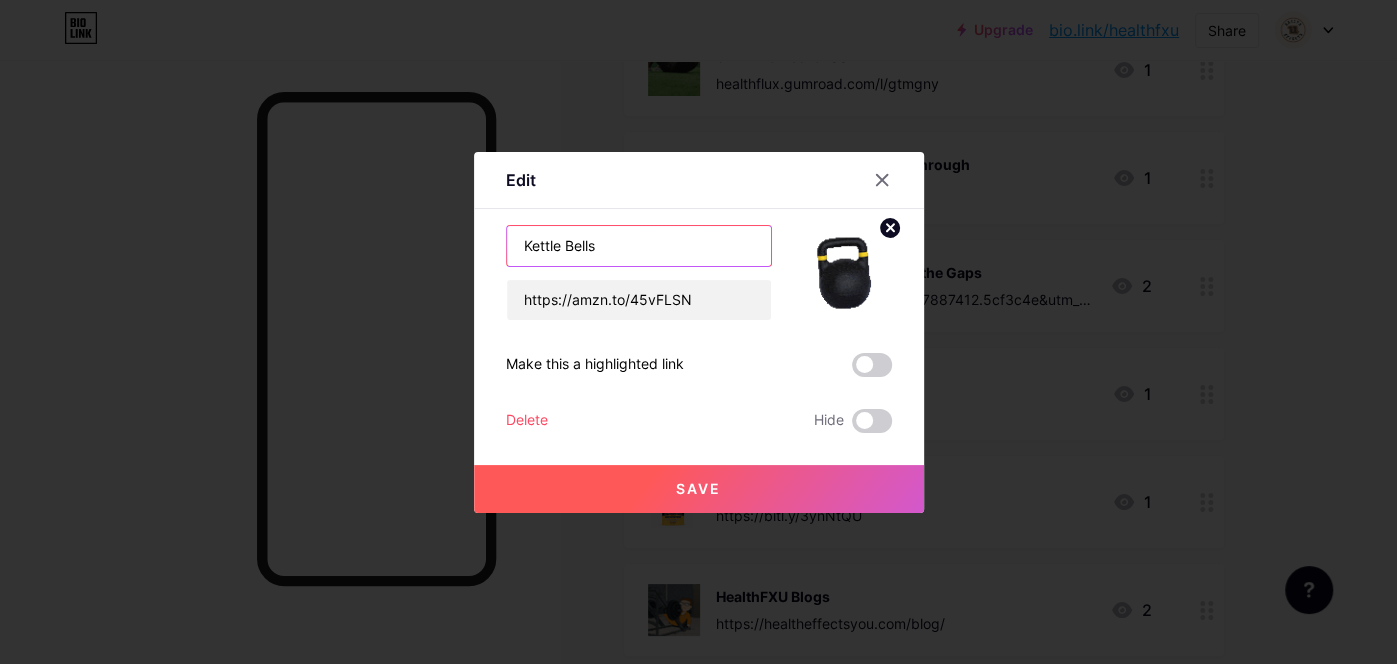 click on "Kettle Bells" at bounding box center (639, 246) 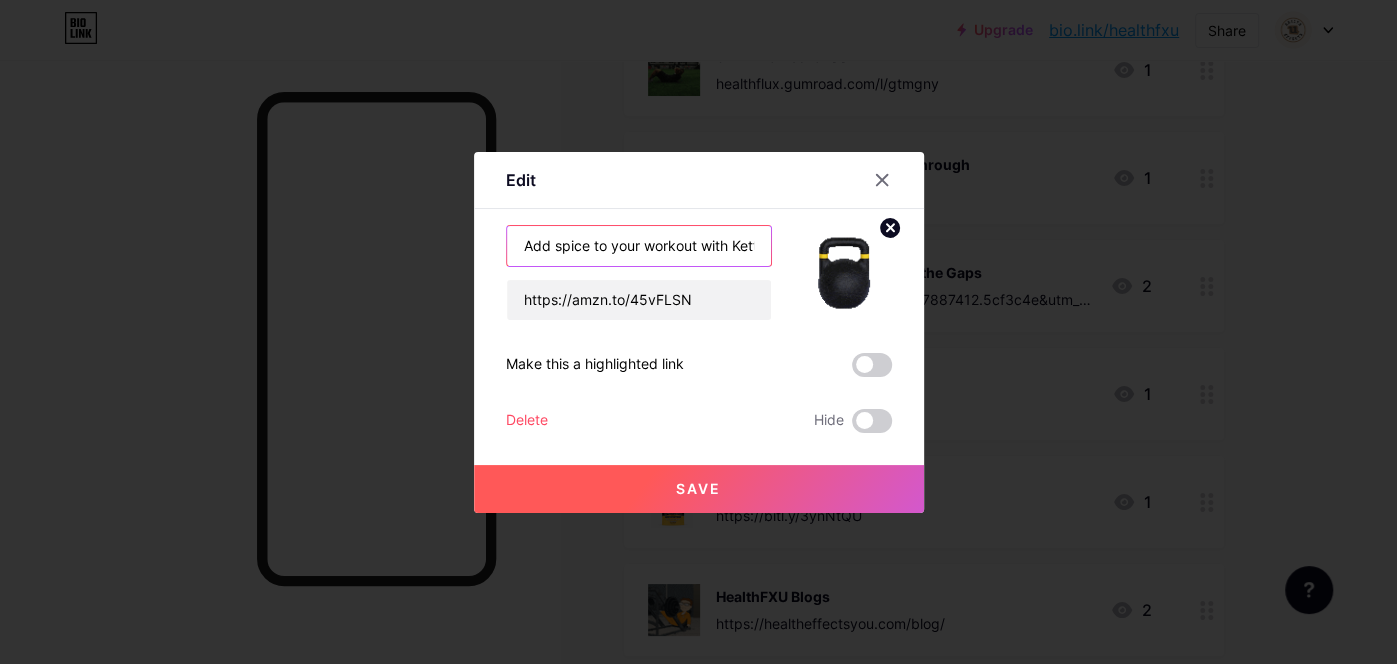 type on "Add spice to your workout with Kettle Bells" 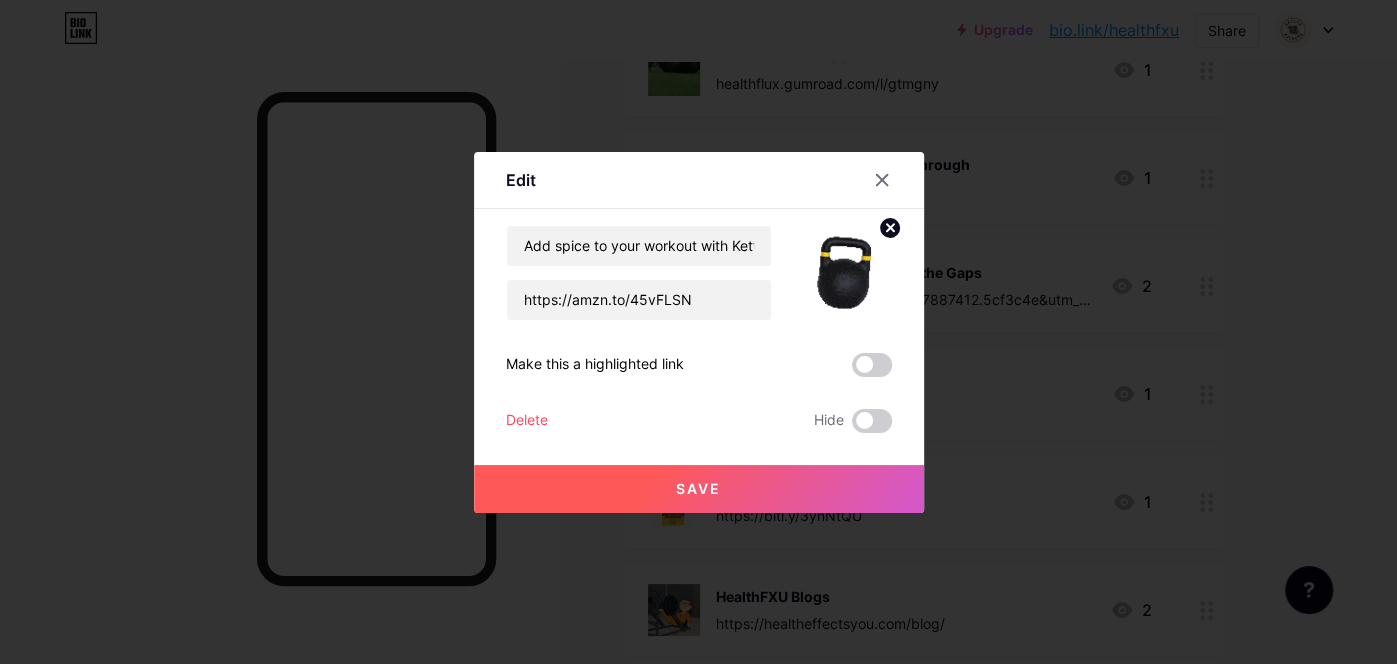 click on "Save" at bounding box center (698, 488) 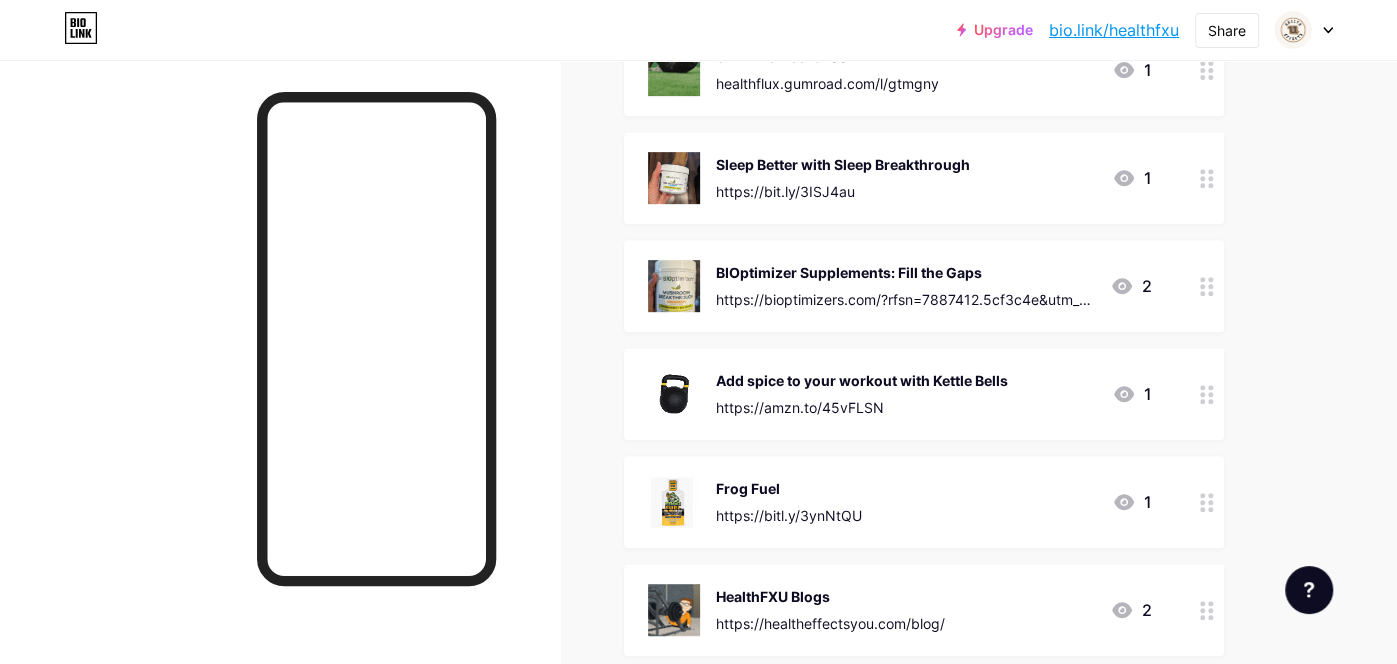 click on "Links
Posts
Design
Subscribers
NEW
Stats
Settings       + ADD LINK     + ADD EMBED
+ Add header
Small Steps, Big Gains
Optimize your Health & Fitness
Health Effects You
https://www.healtheffectsyou.com
0
5 Minute Abs-eBook
healthflux.gumroad.com/l/gtmgny
1
Sleep Better with Sleep Breakthrough
https://bit.ly/3ISJ4au
1
BIOptimizer Supplements: Fill the Gaps
https://bioptimizers.com/?rfsn=7887412.5cf3c4e&utm_source=refersion&utm_medium=affiliate&utm_campaign=7887412.5cf3c4e
2
Add spice to your workout with Kettle Bells" at bounding box center (654, 807) 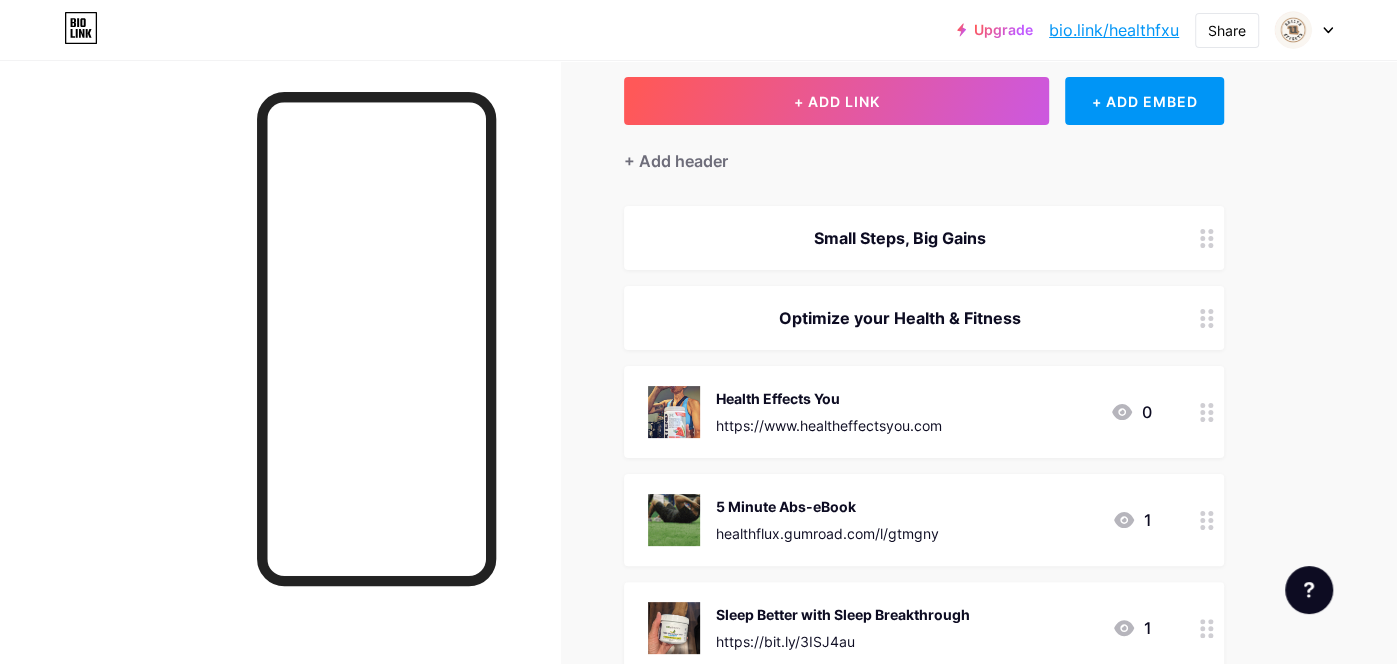 scroll, scrollTop: 79, scrollLeft: 0, axis: vertical 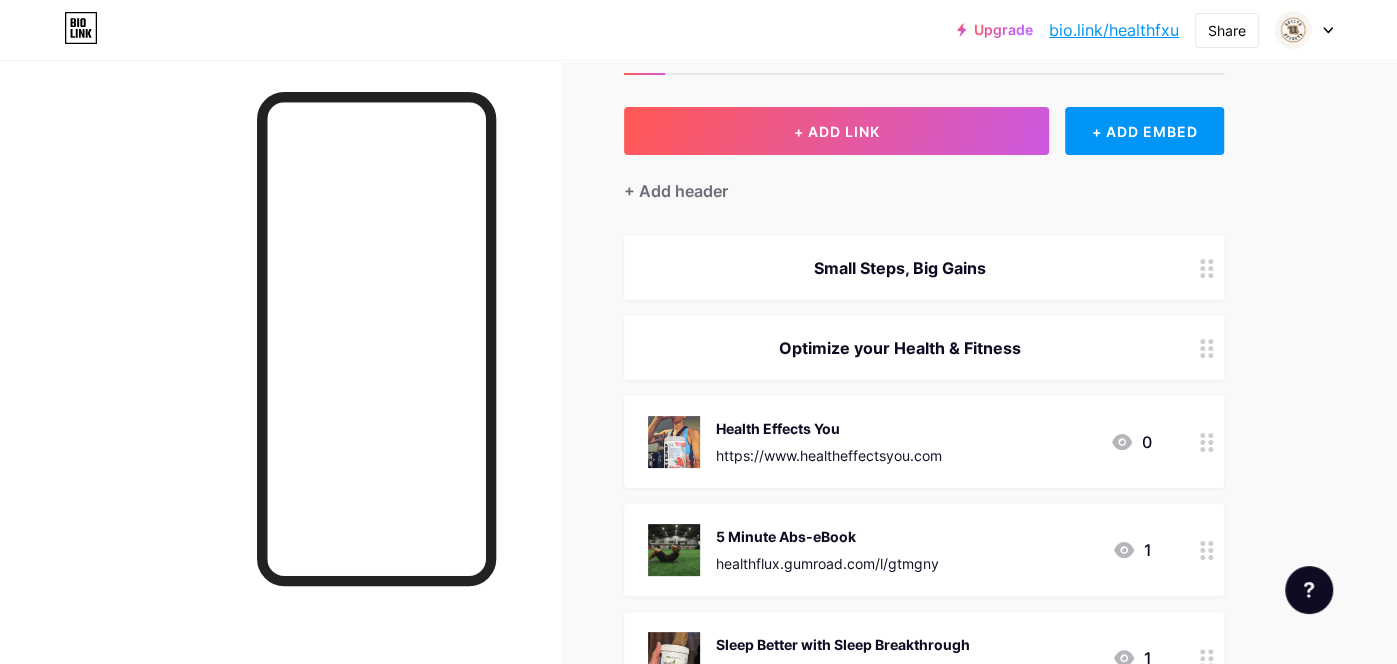click 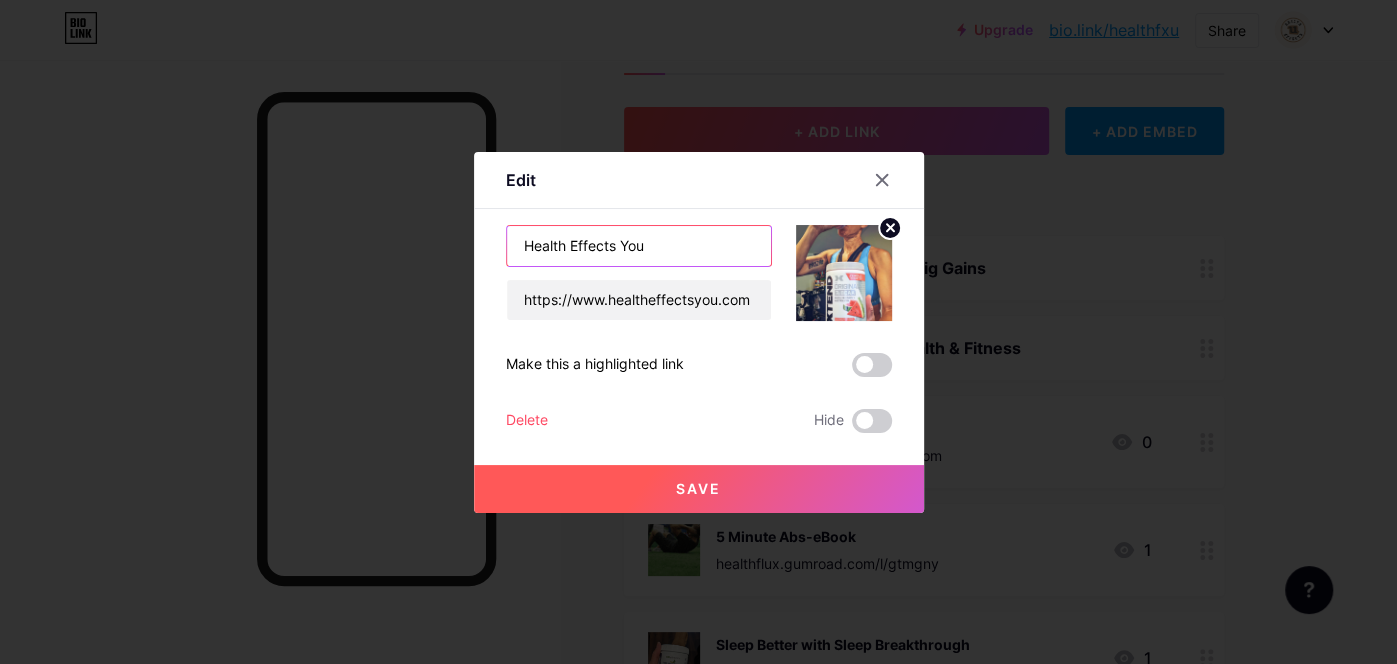 click on "Health Effects You" at bounding box center [639, 246] 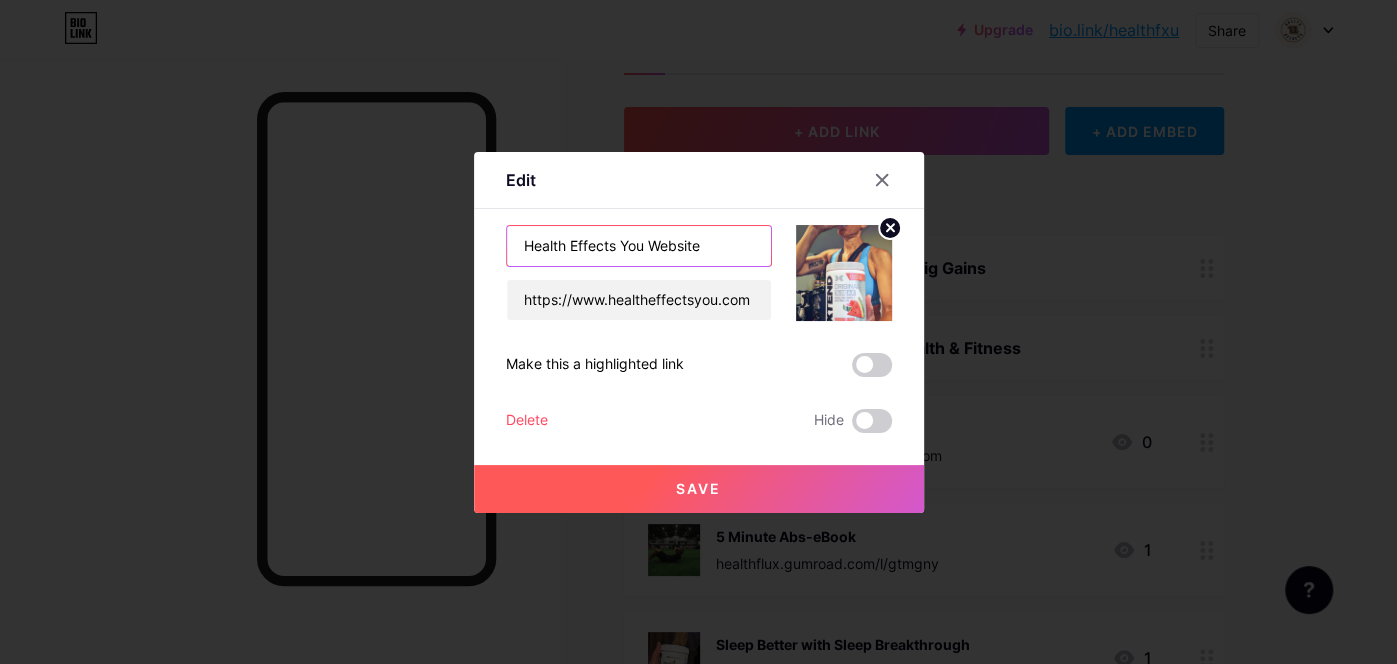 type on "Health Effects You Website" 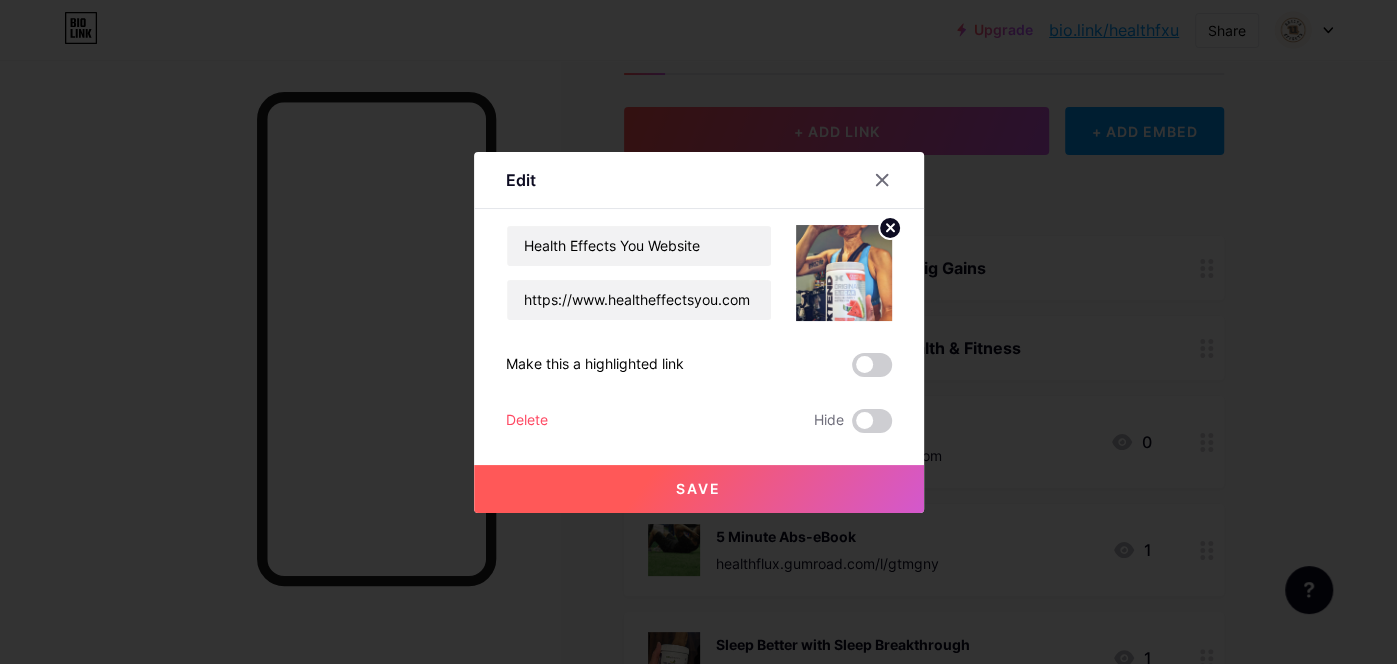 click on "Save" at bounding box center (698, 488) 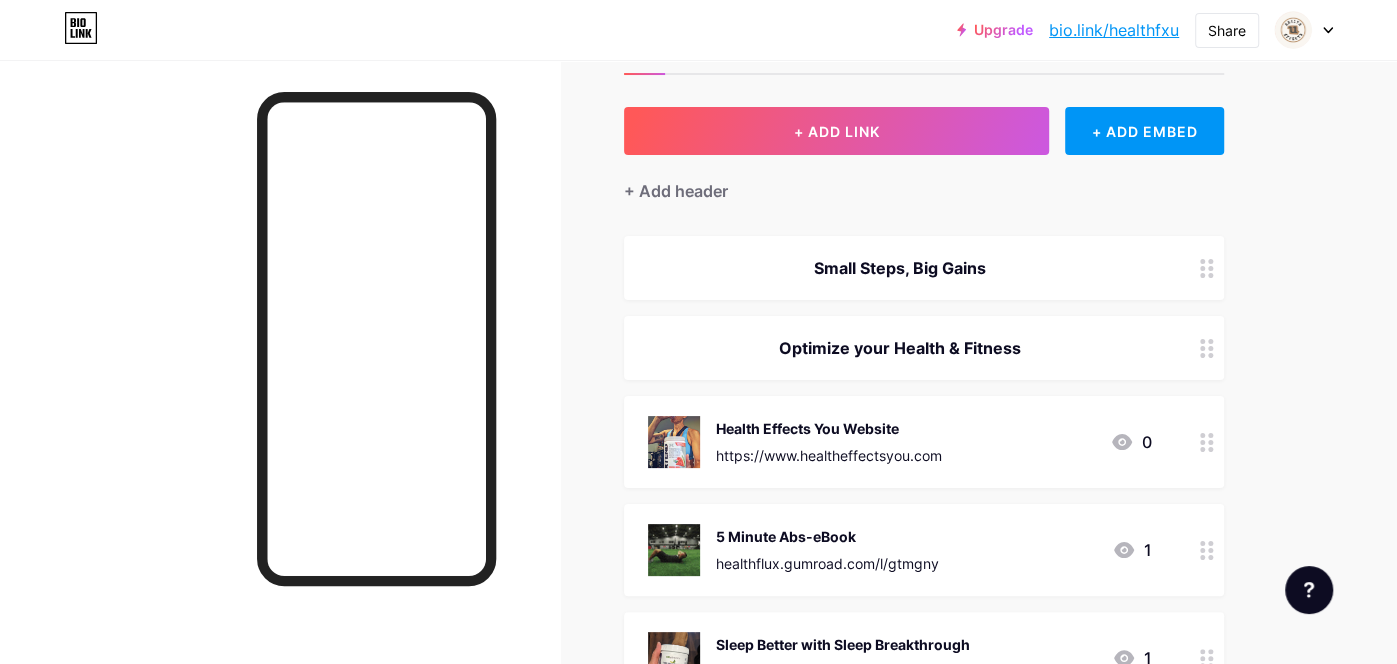 click on "Small Steps, Big Gains
Optimize your Health & Fitness
Health Effects You Website
https://www.healtheffectsyou.com
5 Minute Abs-eBook
healthflux.gumroad.com/l/gtmgny
Sleep Better with Sleep Breakthrough
https://bit.ly/3ISJ4au
BIOptimizer Supplements: Fill the Gaps
https://bioptimizers.com/?rfsn=7887412.5cf3c4e&utm_source=refersion&utm_medium=affiliate&utm_campaign=7887412.5cf3c4e
https://amzn.to/45vFLSN" at bounding box center [654, 1287] 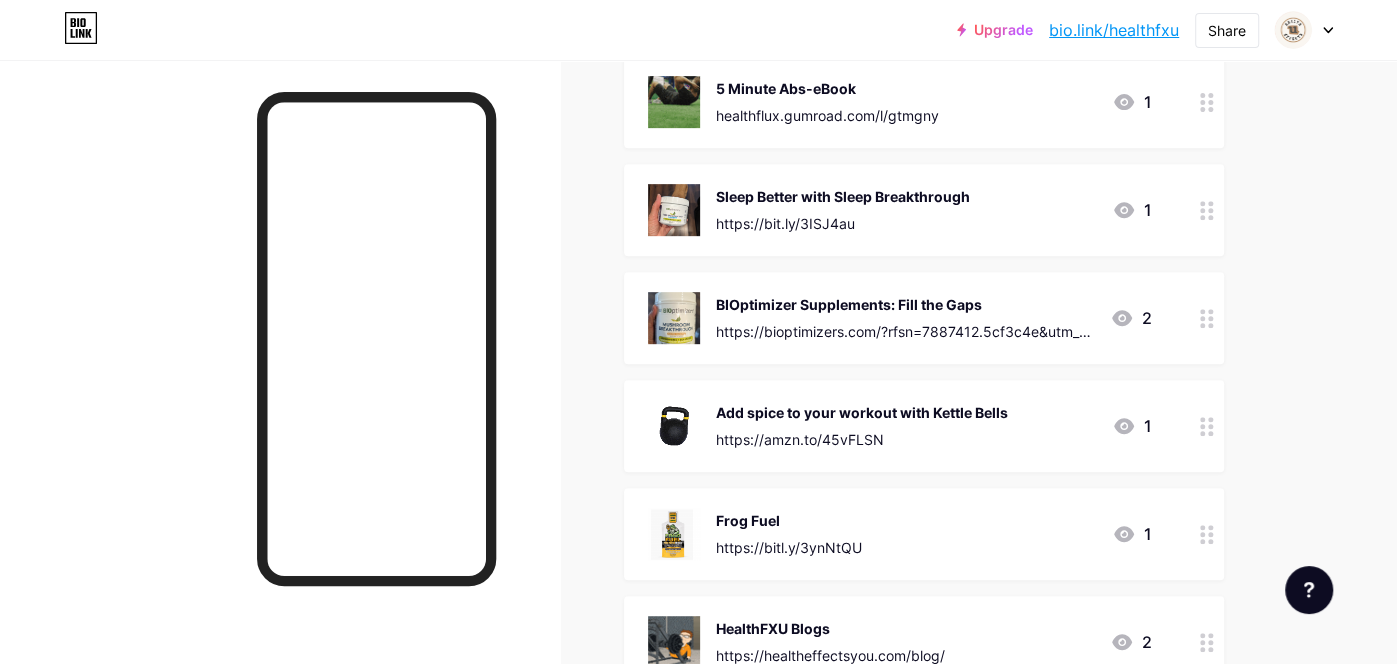 scroll, scrollTop: 719, scrollLeft: 0, axis: vertical 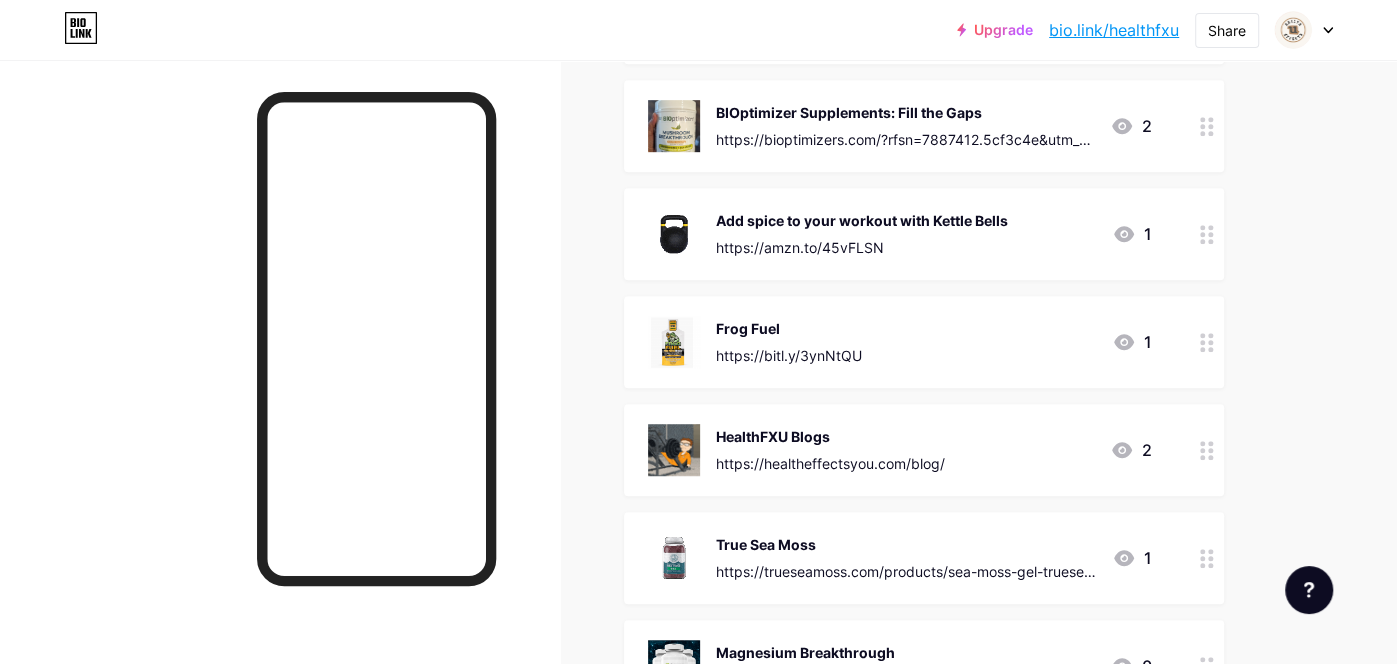 click 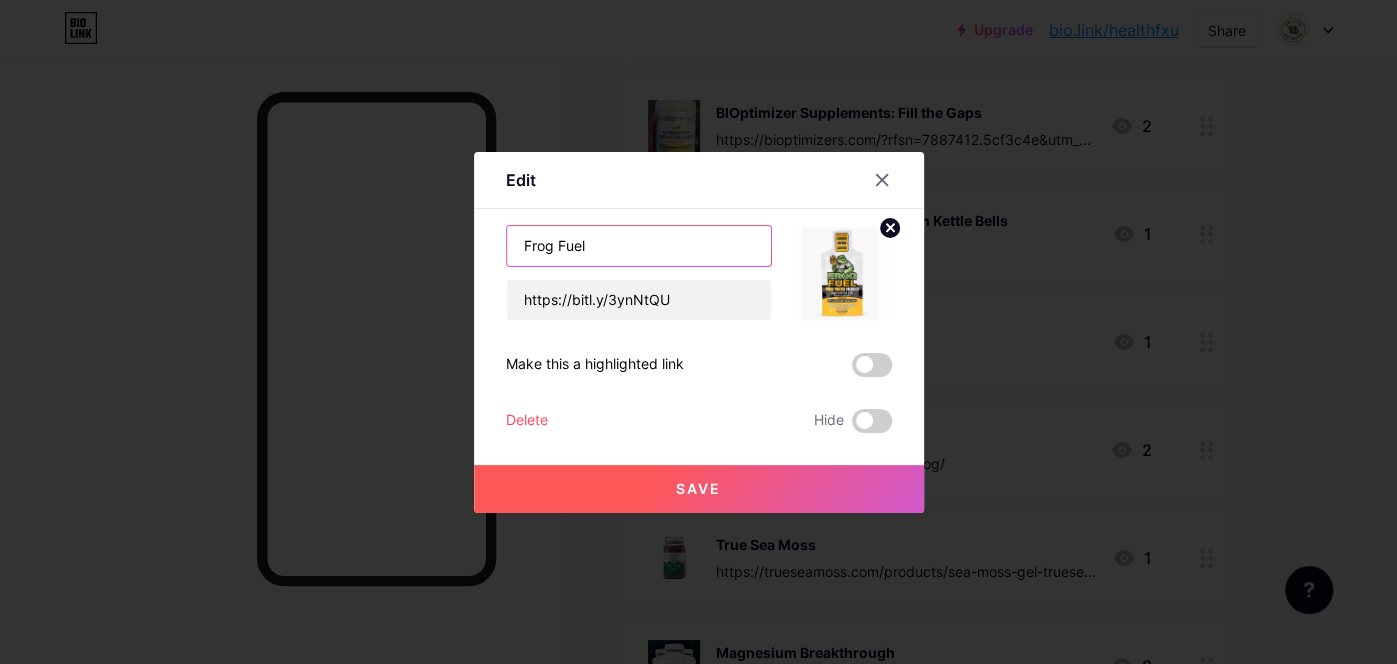 click on "Frog Fuel" at bounding box center [639, 246] 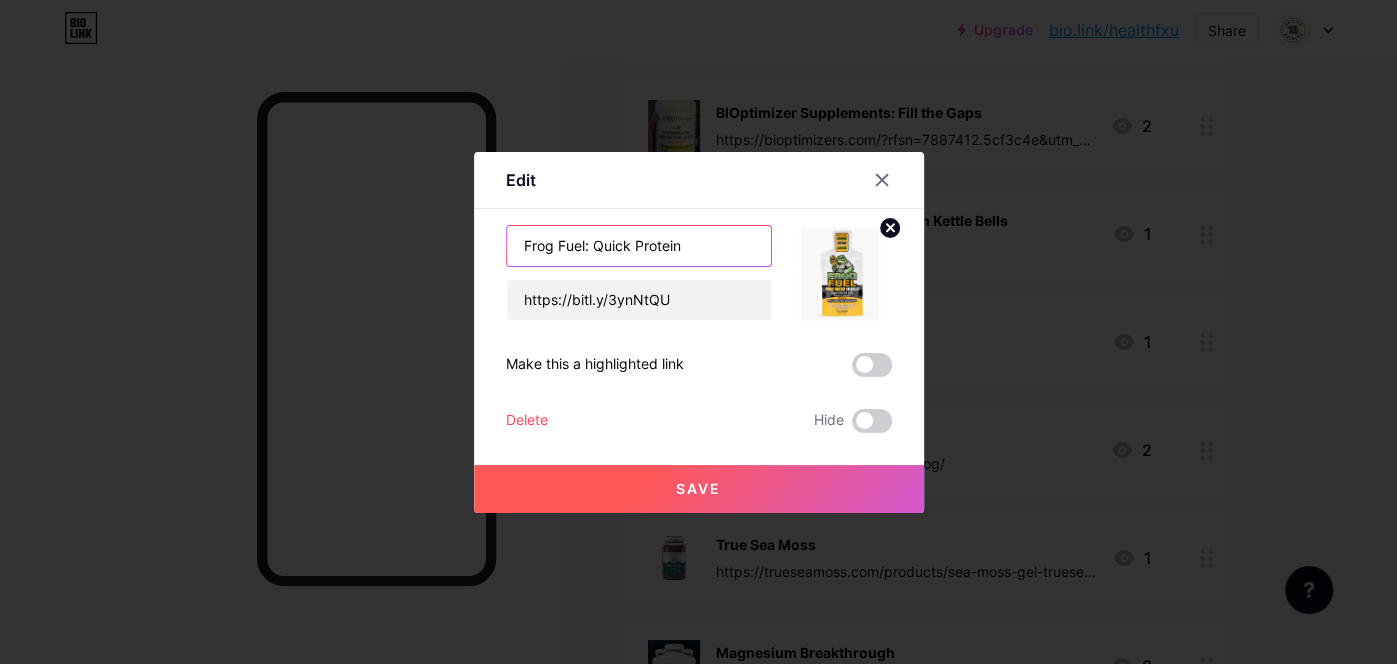 type on "Frog Fuel: Quick Protein" 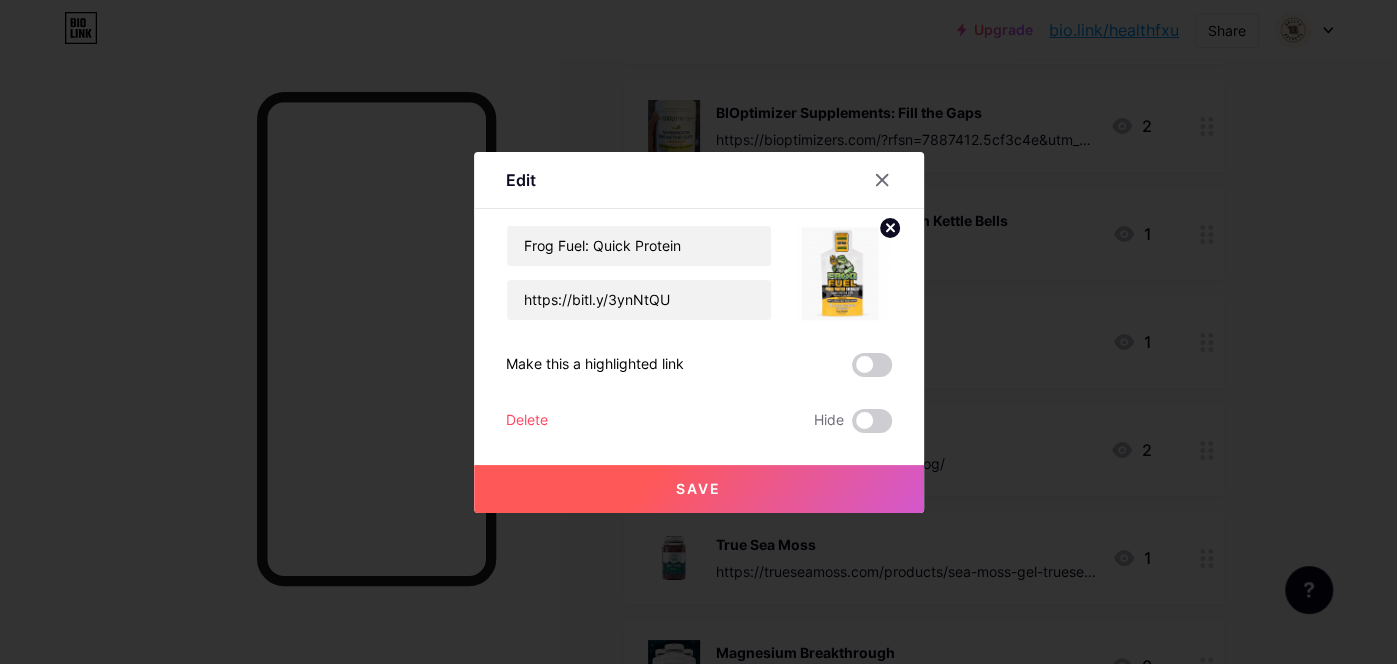 click on "Save" at bounding box center [698, 488] 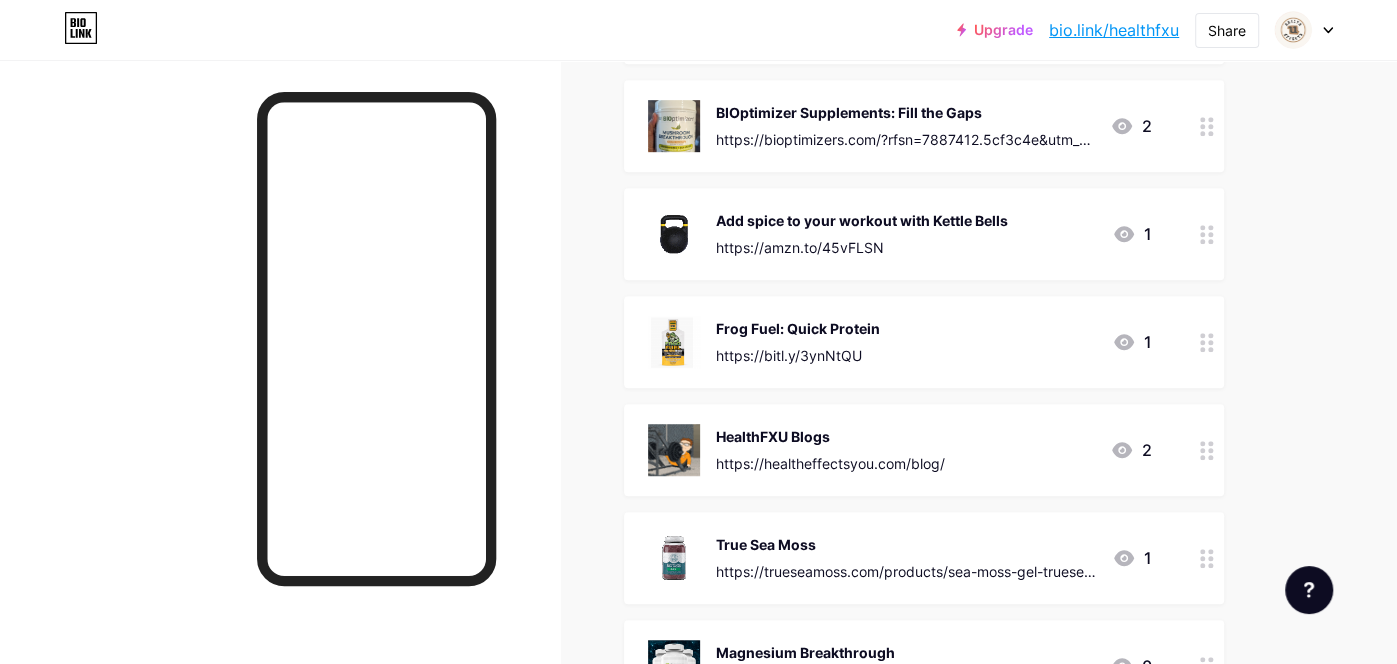 click on "Upgrade bio.link/health... bio.link/healthfxu Share Switch accounts HealthFXU Toolbox bio.link/healthfxu + Add a new page Account settings Logout Link Copied Links Posts Design Subscribers NEW Stats Settings + ADD LINK + ADD EMBED + Add header Small Steps, Big Gains Optimize your Health & Fitness Health Effects You Website https://www.healtheffectsyou.com 5 Minute Abs-eBook healthflux.gumroad.com/l/gtmgny Sleep Better with Sleep Breakthrough https://bit.ly/3ISJ4au BIOptimizer Supplements: Fill the Gaps" at bounding box center [698, 617] 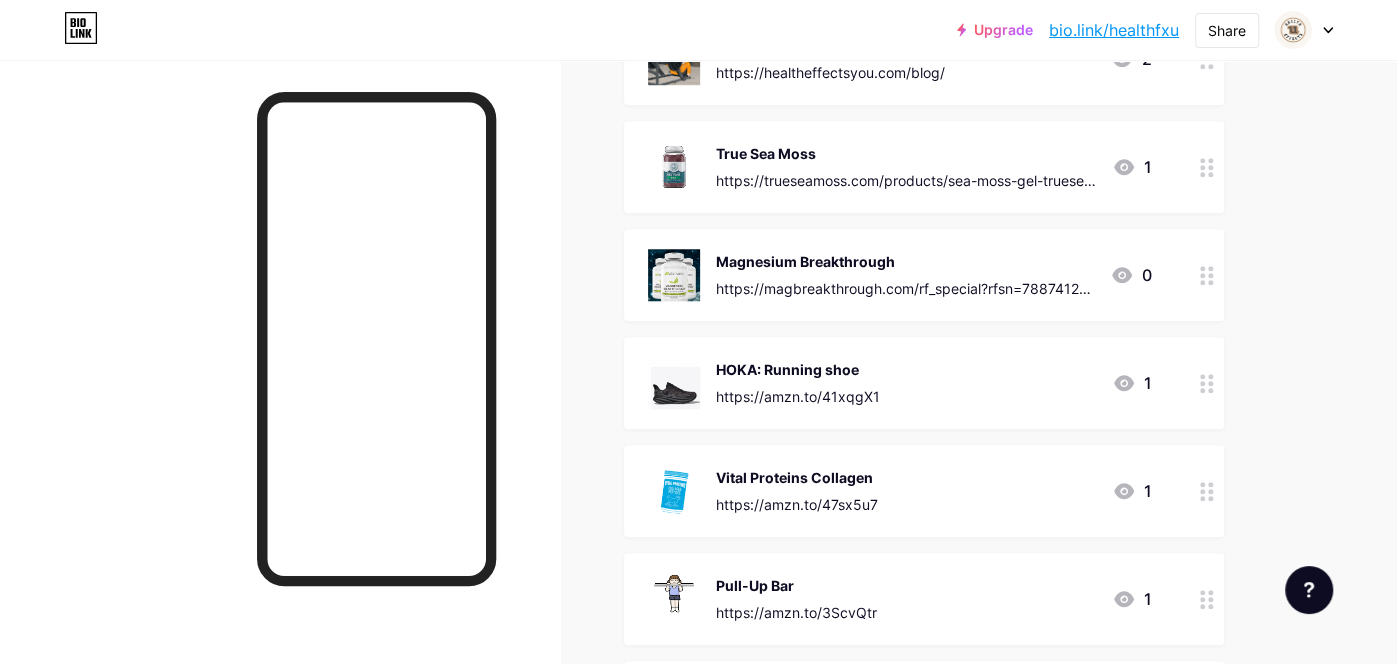 scroll, scrollTop: 1039, scrollLeft: 0, axis: vertical 